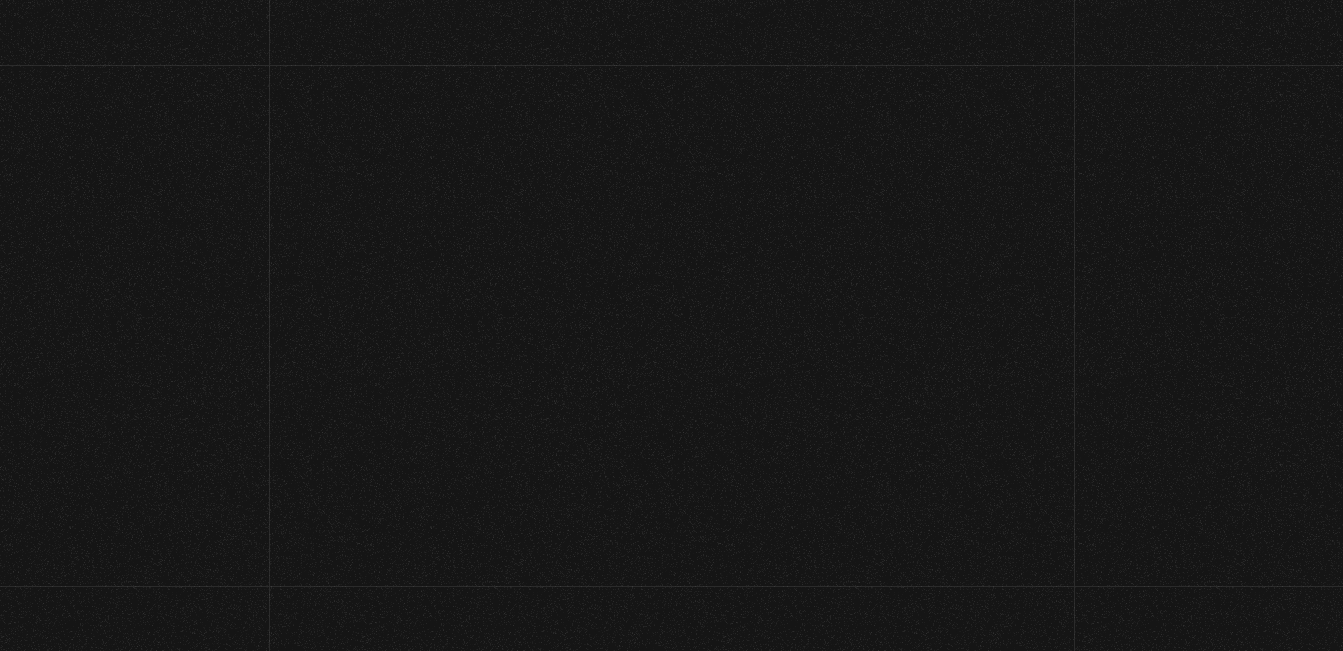 scroll, scrollTop: 0, scrollLeft: 0, axis: both 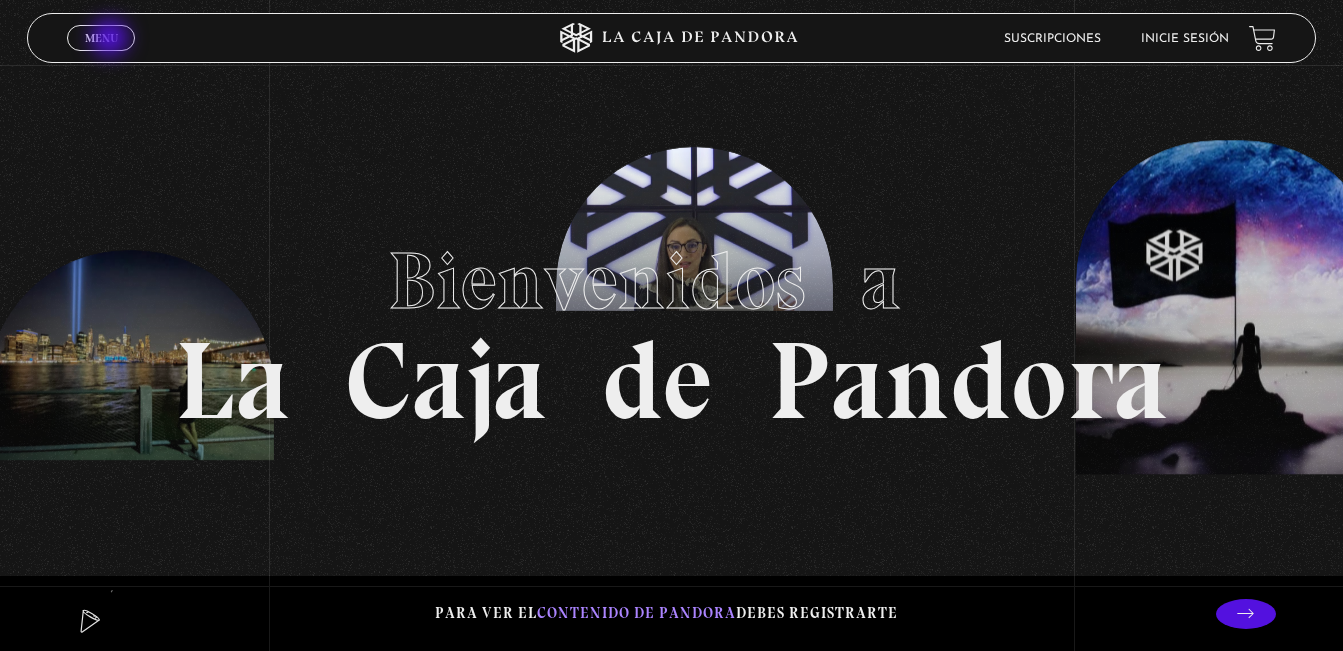 click on "Menu" at bounding box center [101, 38] 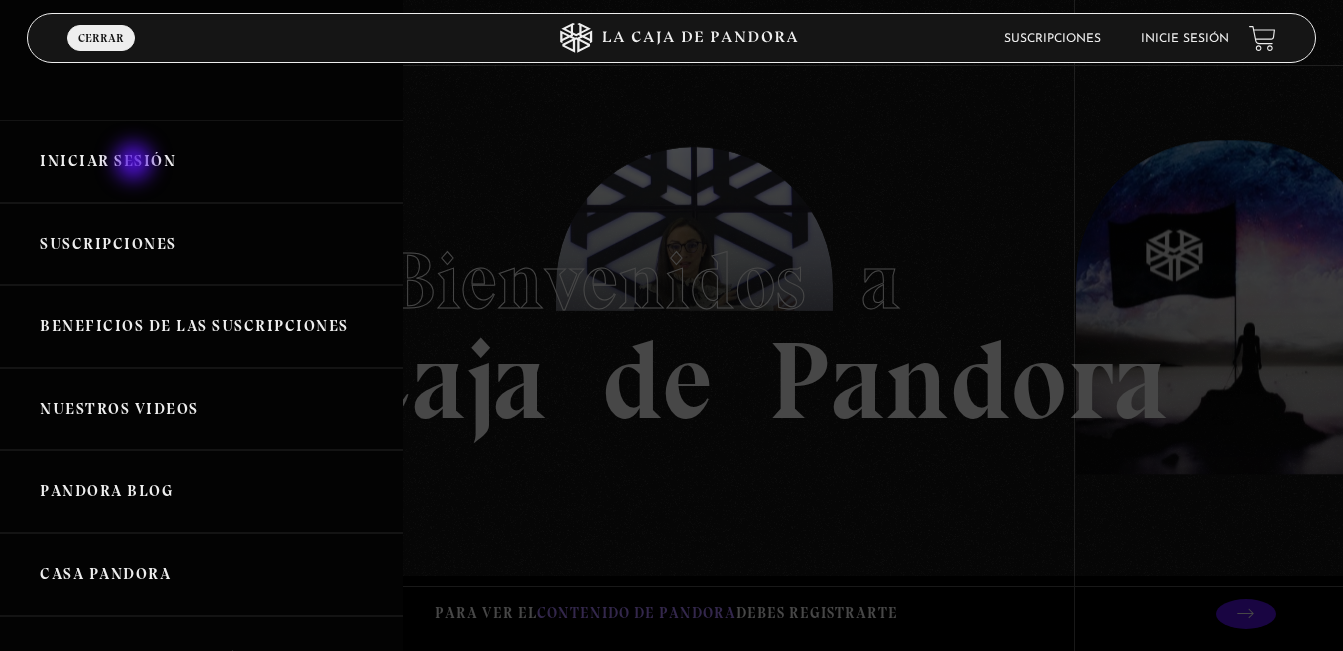 click on "Iniciar Sesión" at bounding box center [201, 161] 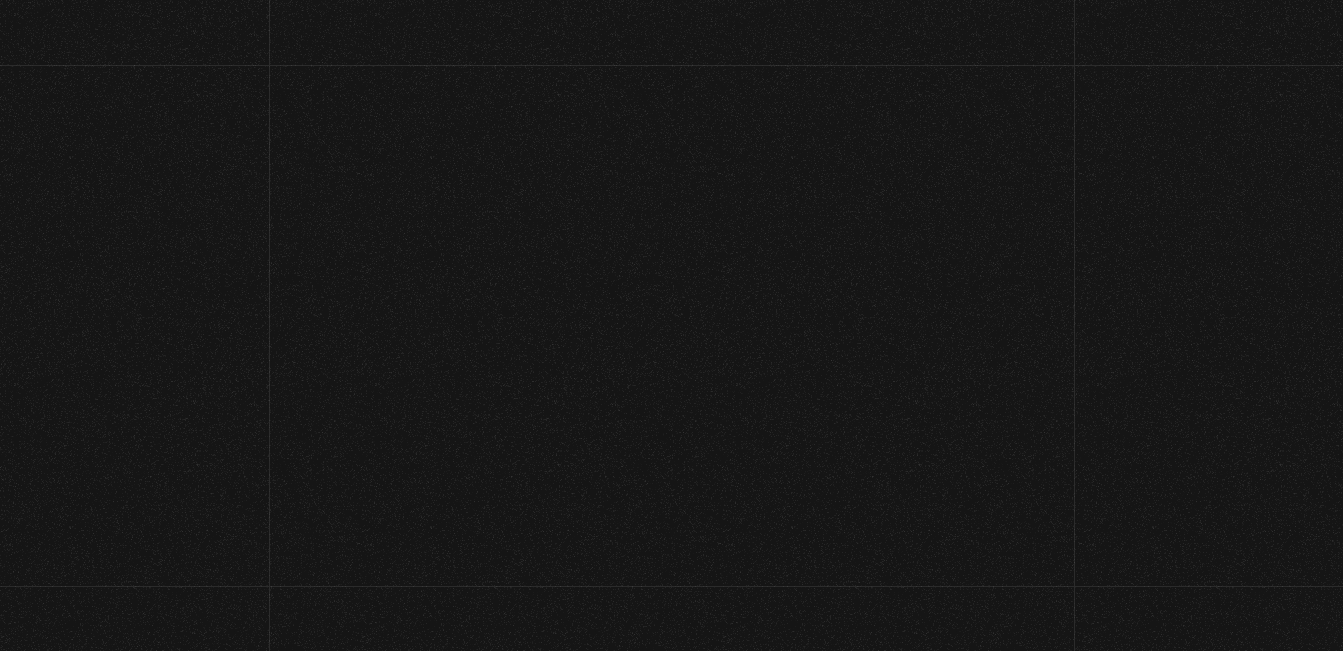 scroll, scrollTop: 0, scrollLeft: 0, axis: both 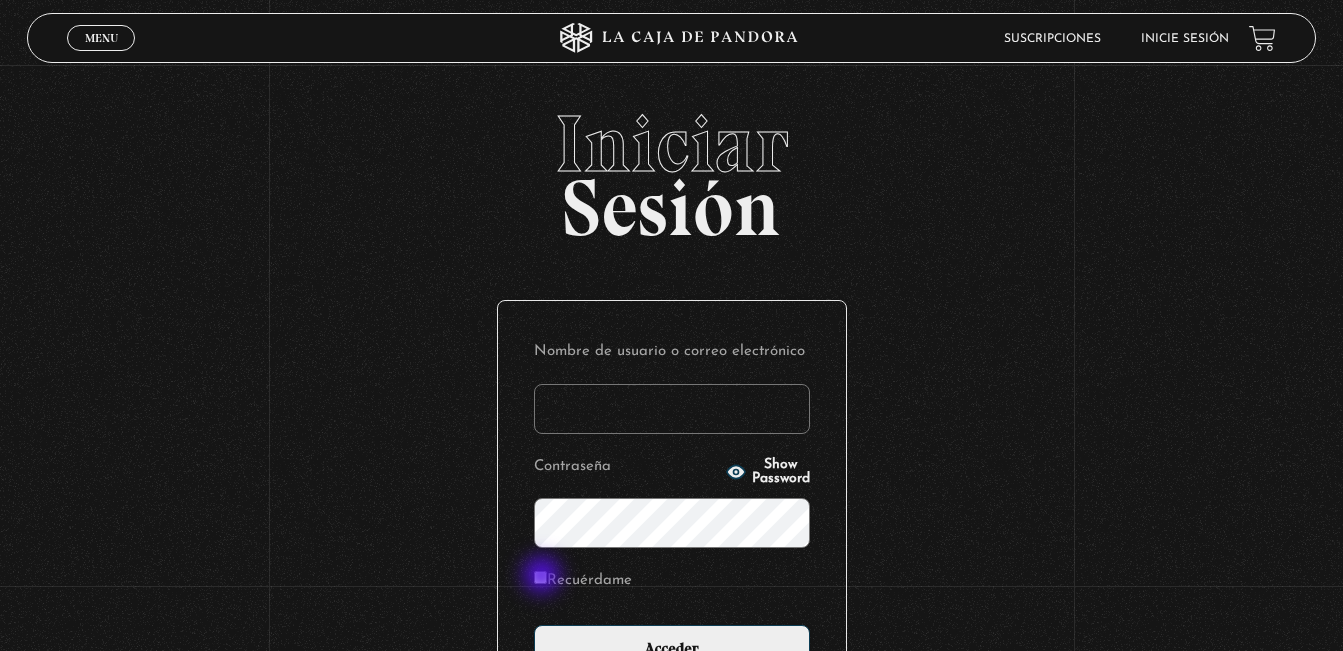type on "[EMAIL]" 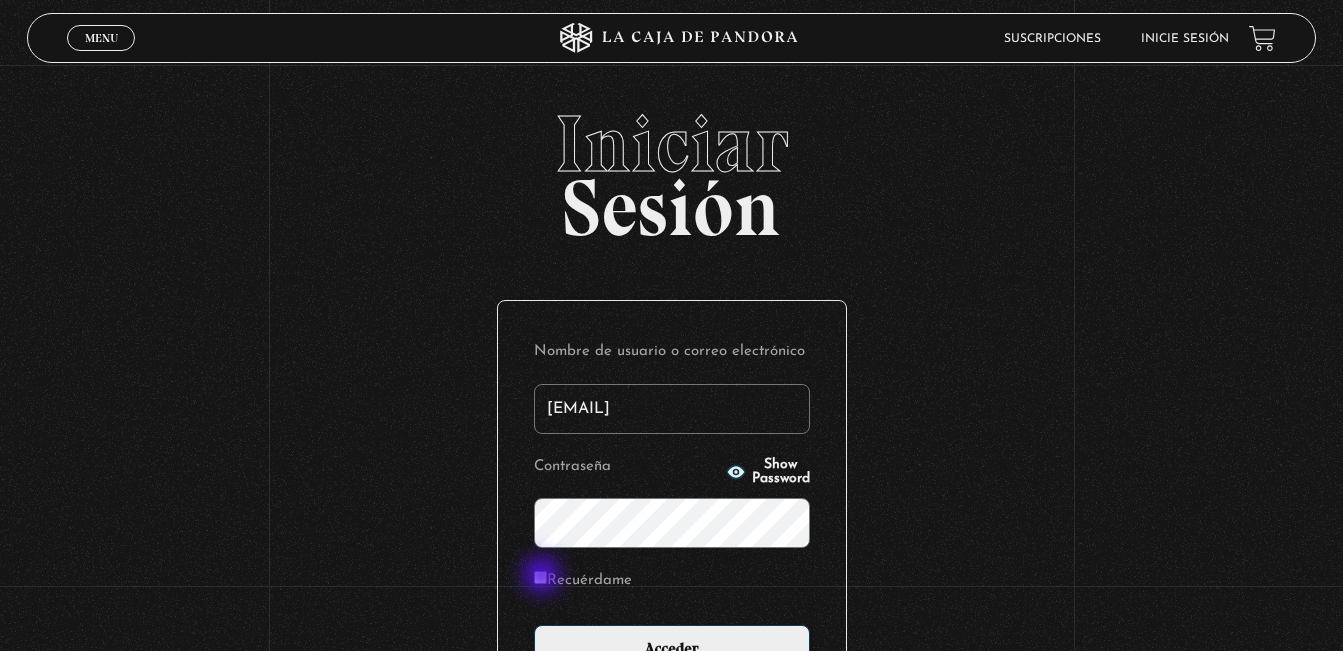 click on "Recuérdame" at bounding box center (540, 577) 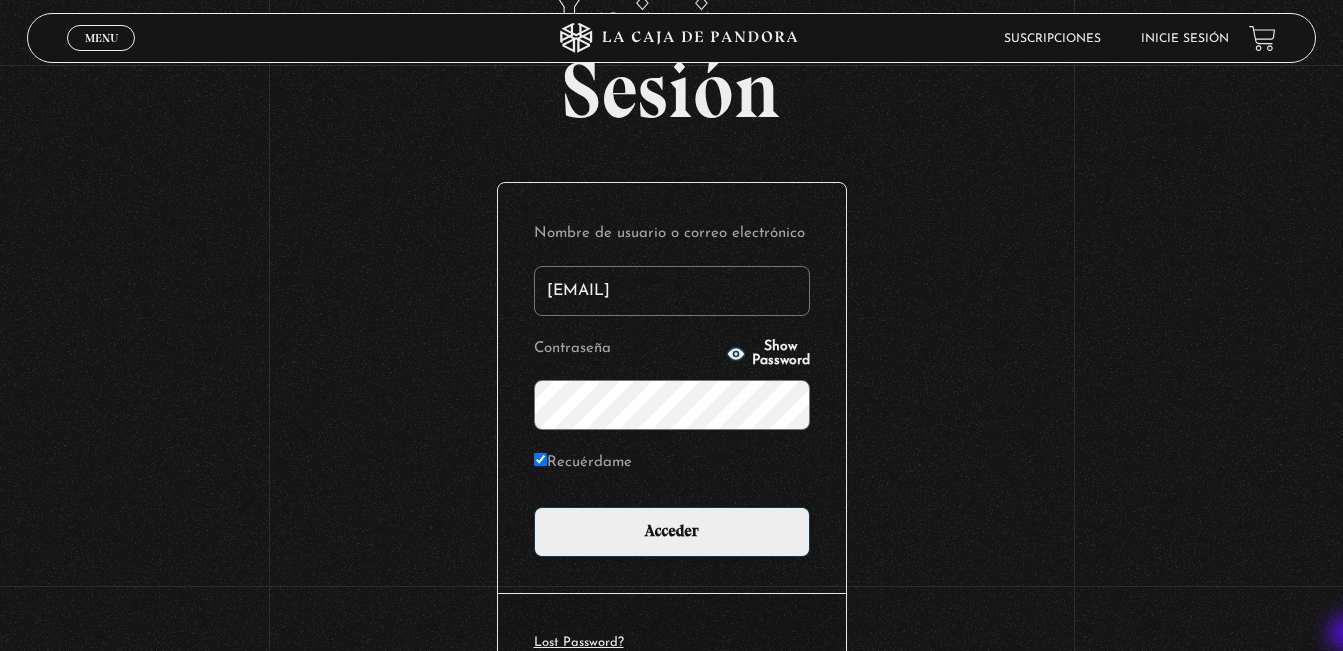 scroll, scrollTop: 160, scrollLeft: 0, axis: vertical 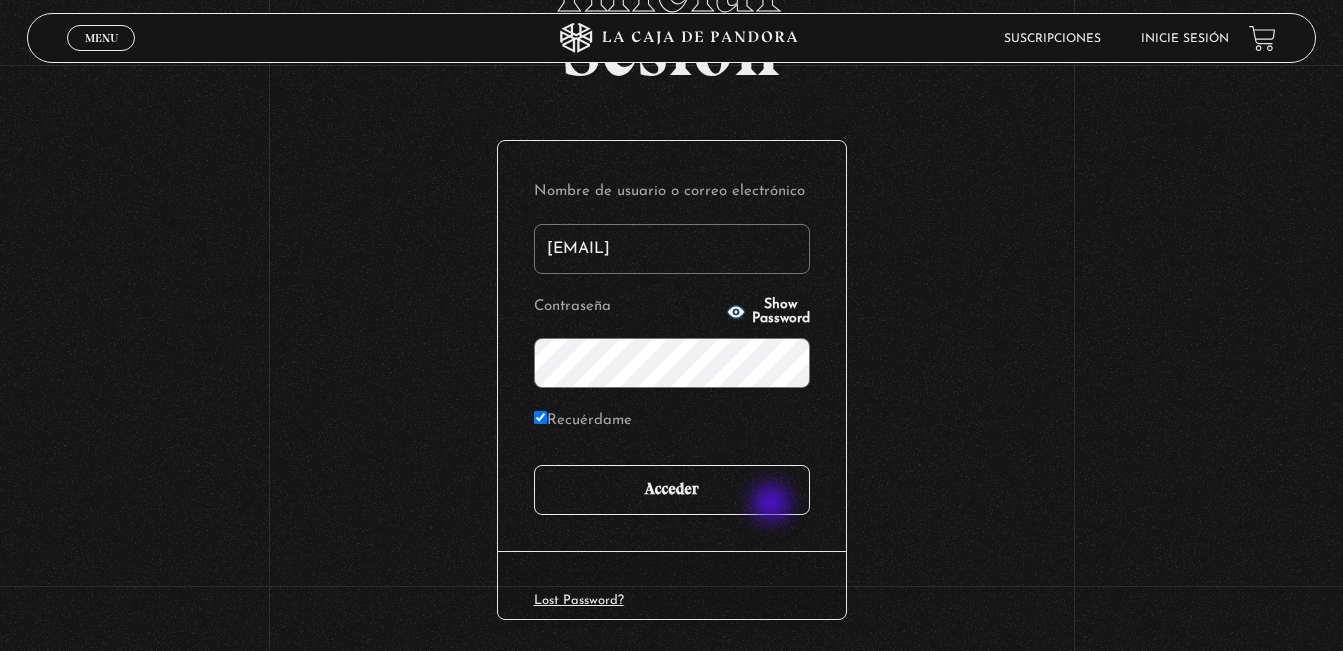 click on "Acceder" at bounding box center (672, 490) 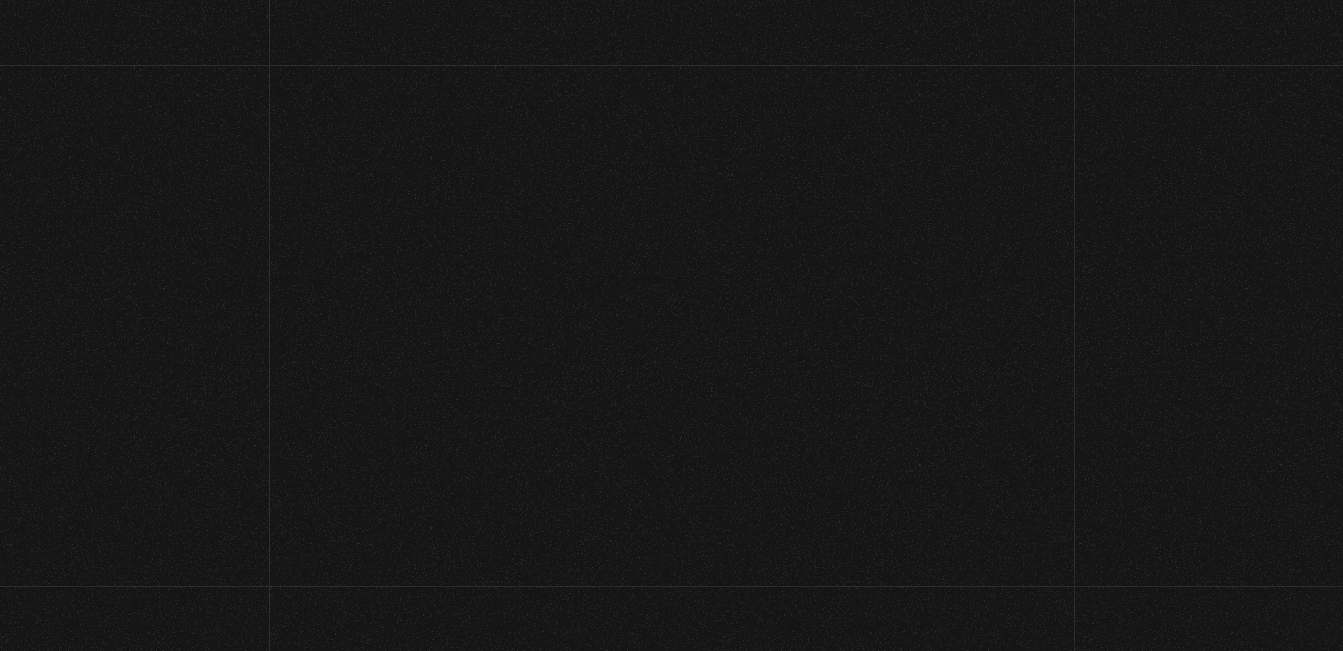 scroll, scrollTop: 0, scrollLeft: 0, axis: both 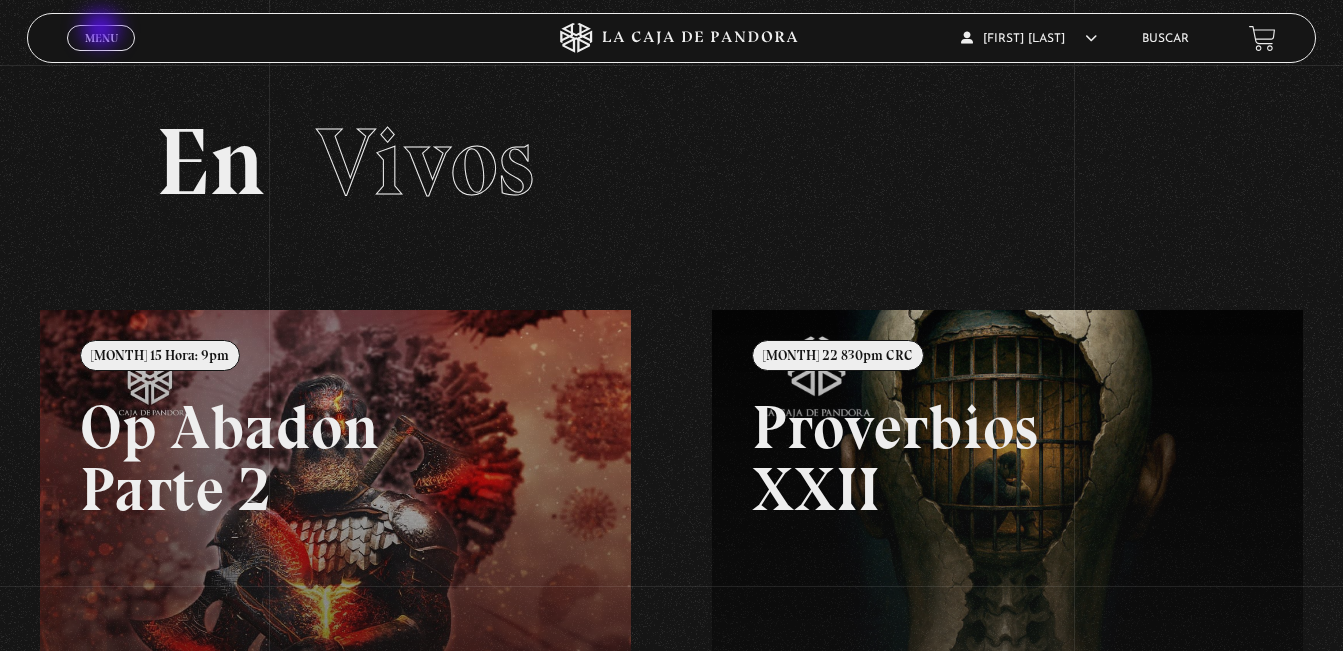 click on "Menu" at bounding box center (101, 38) 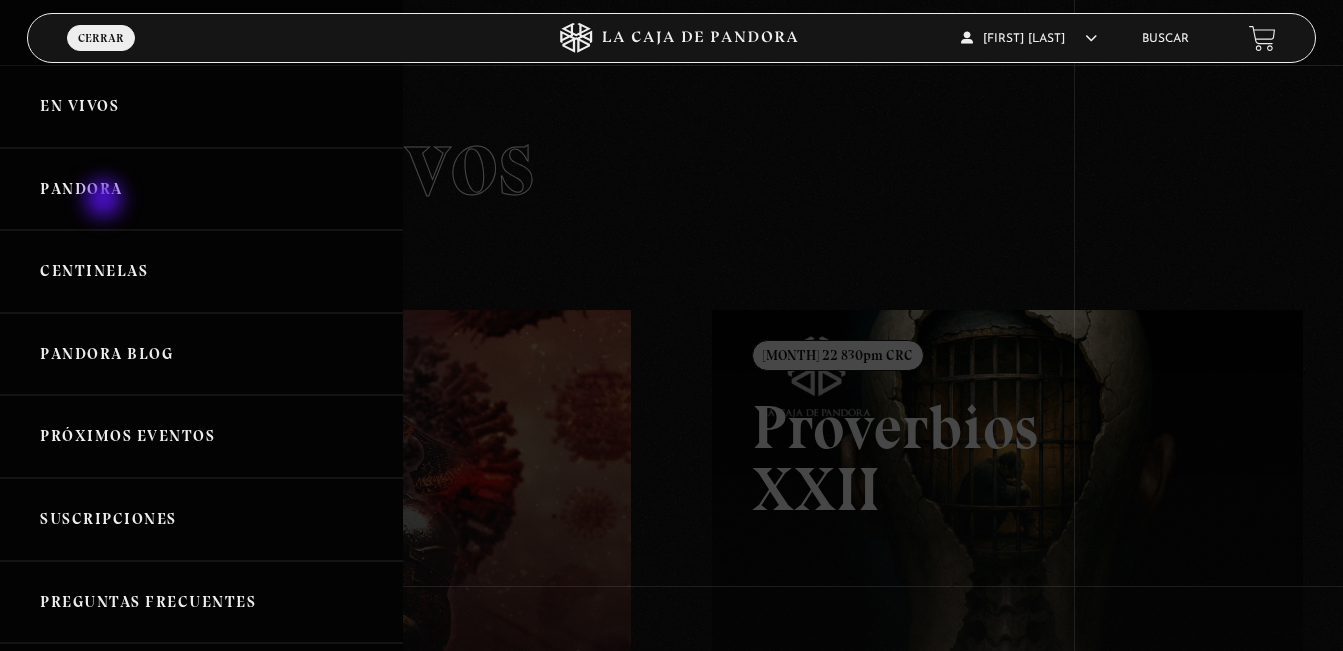 click on "Pandora" at bounding box center [201, 189] 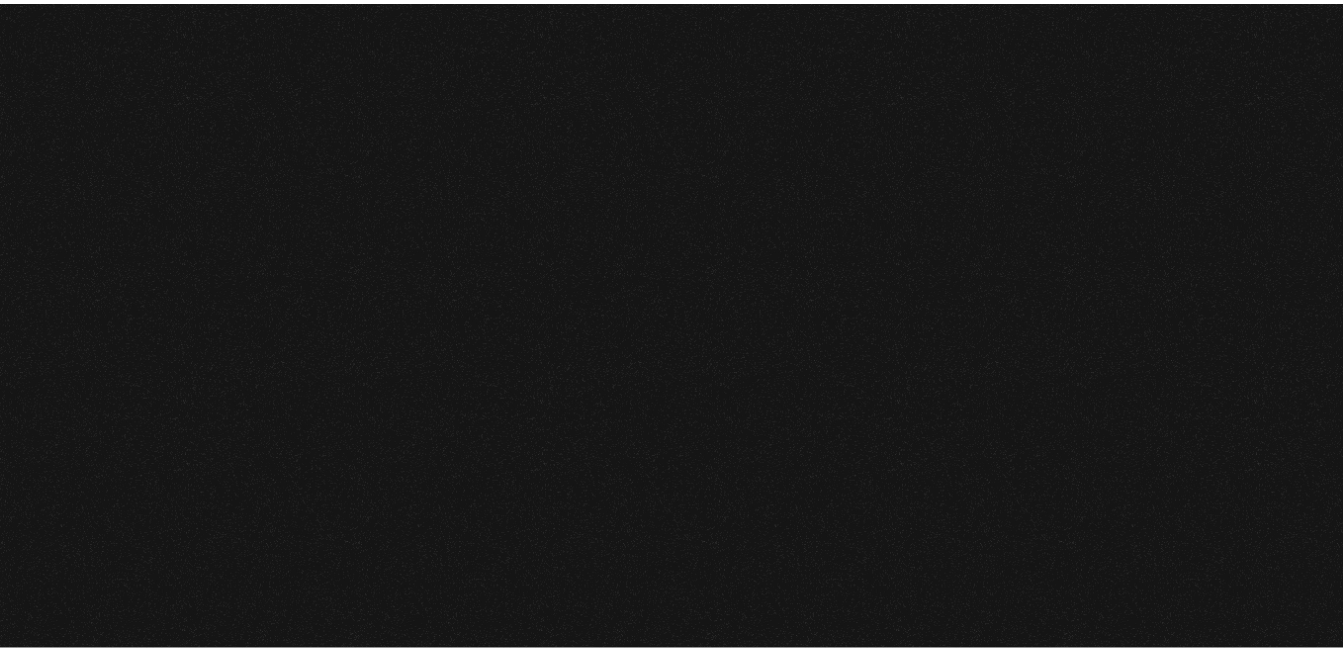 scroll, scrollTop: 0, scrollLeft: 0, axis: both 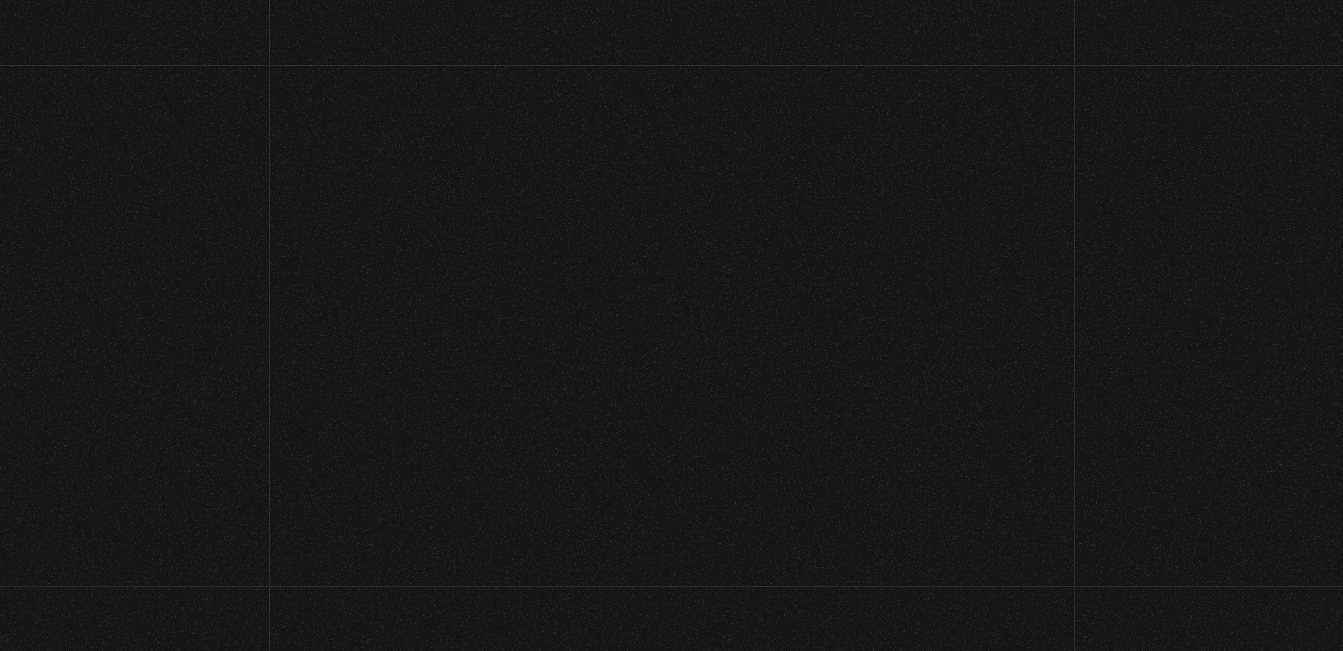 click at bounding box center [758, 655] 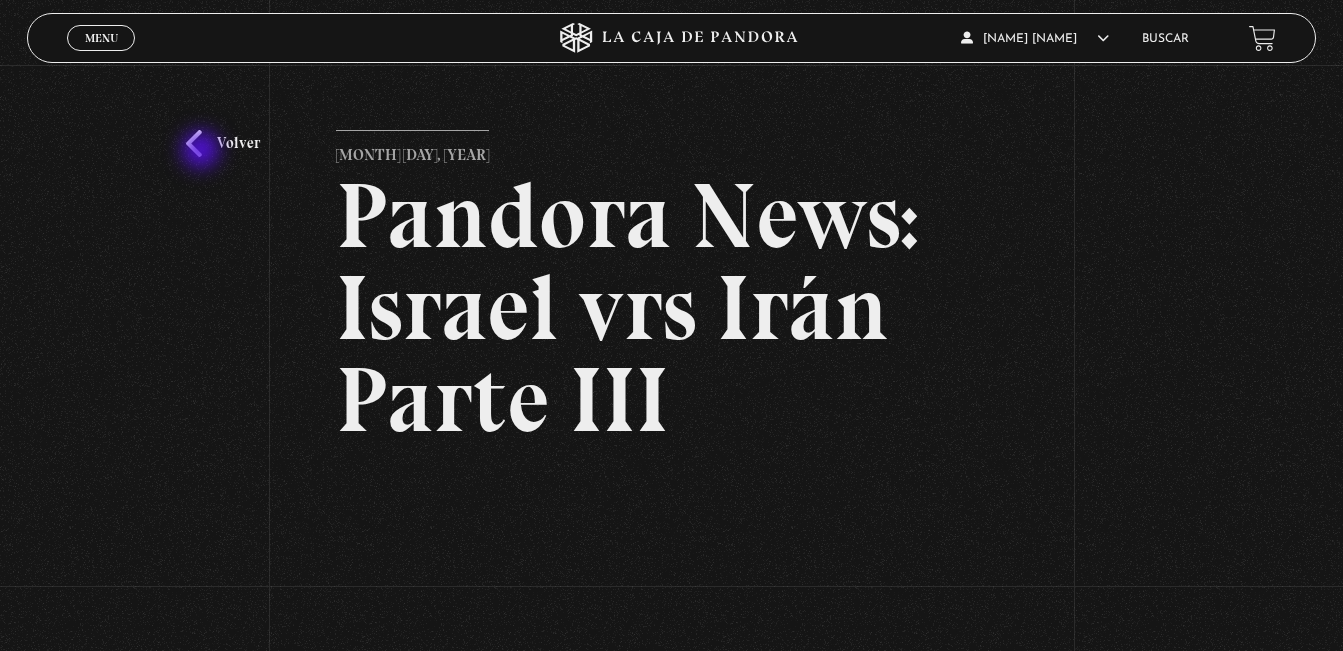 click on "Volver" at bounding box center (223, 143) 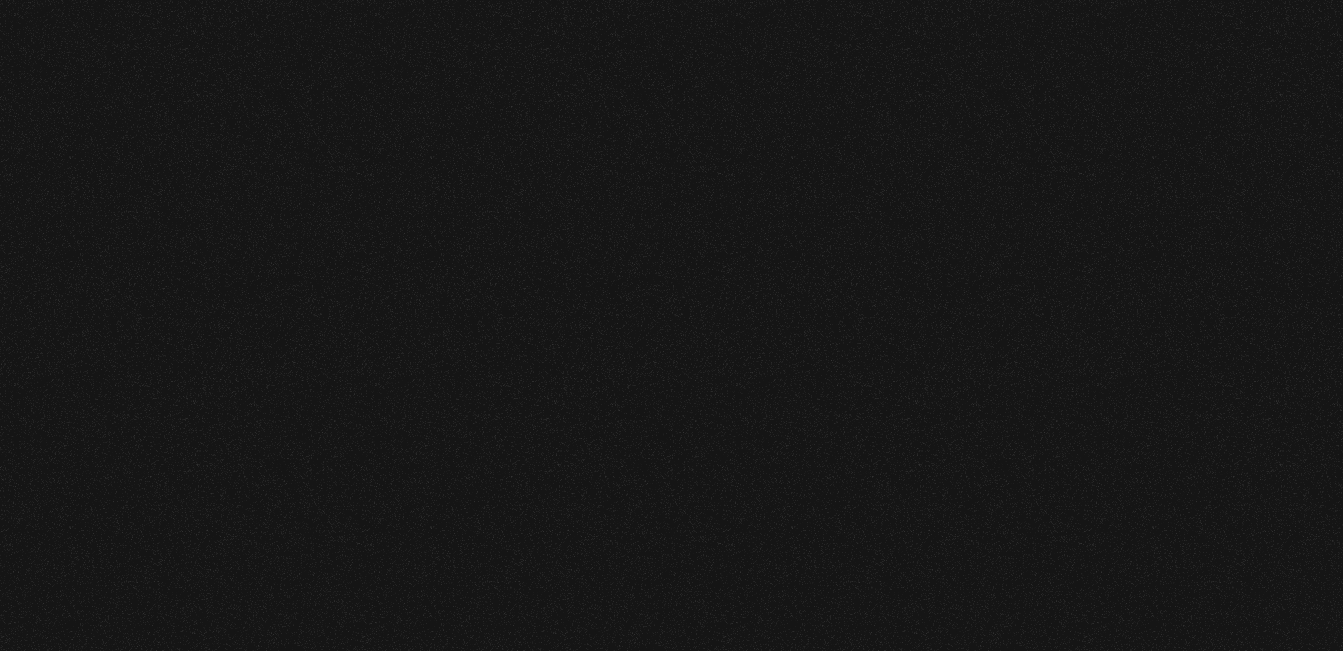 scroll, scrollTop: 0, scrollLeft: 0, axis: both 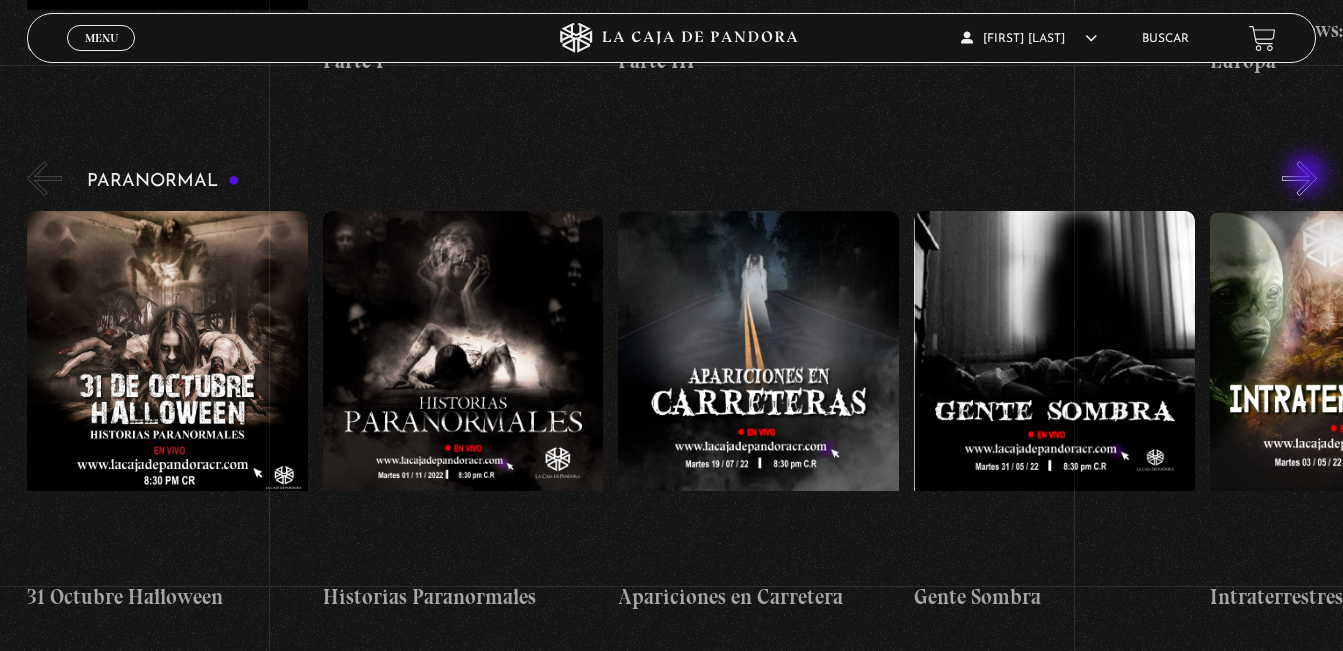 click on "»" at bounding box center [1299, 178] 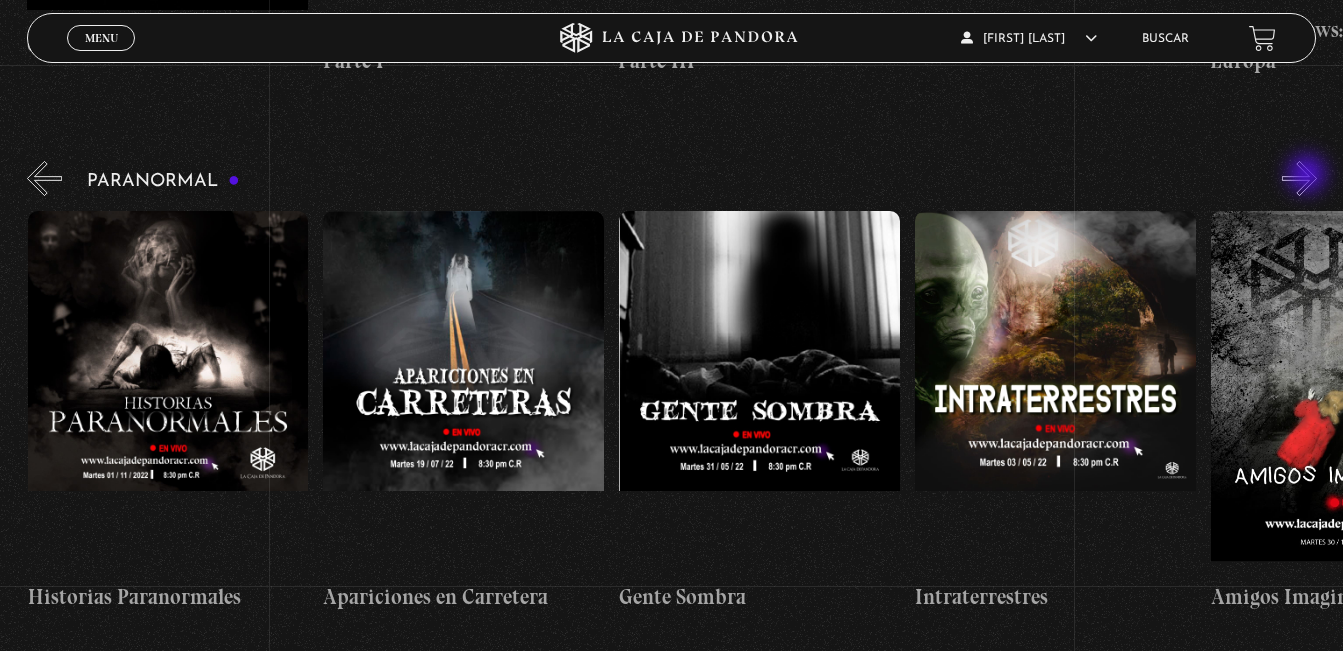 scroll, scrollTop: 0, scrollLeft: 296, axis: horizontal 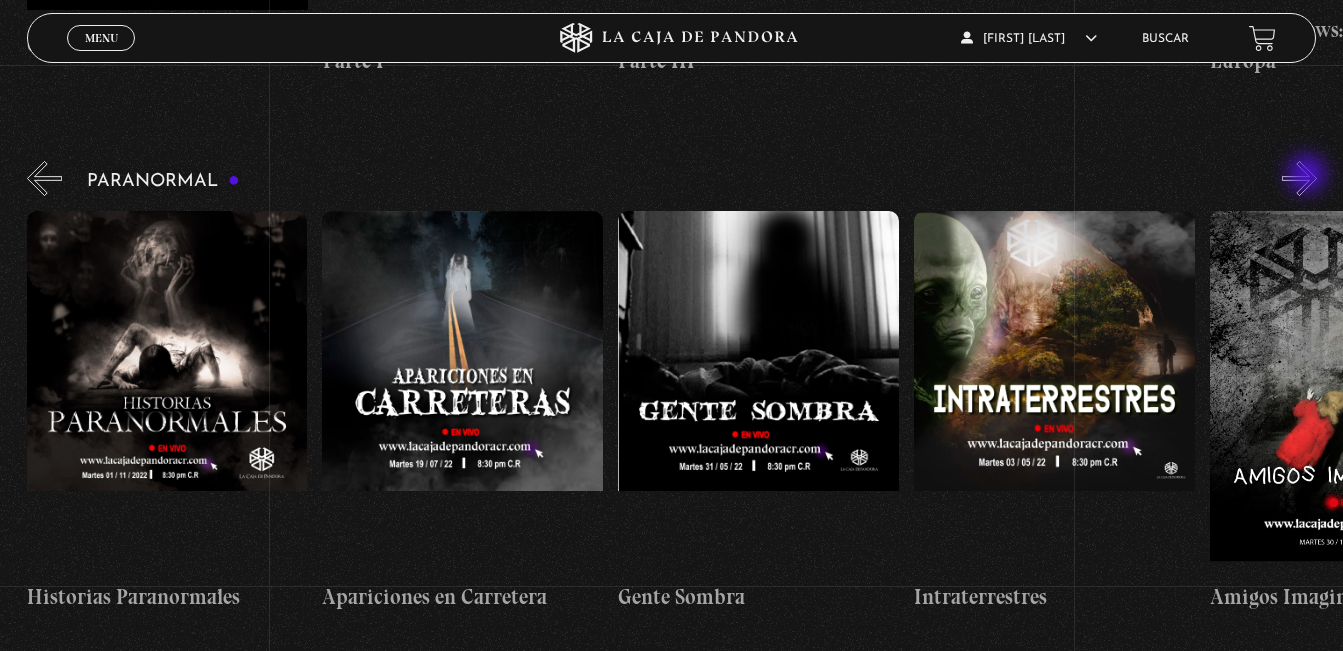click on "»" at bounding box center [1299, 178] 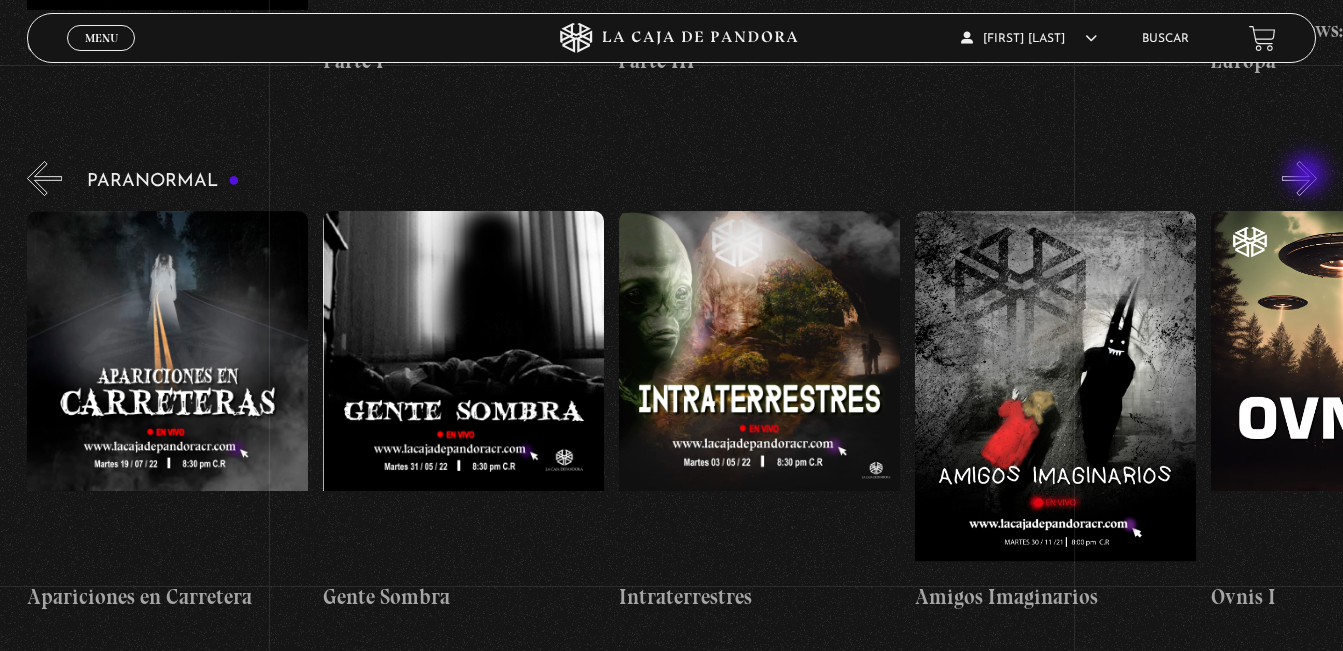 scroll, scrollTop: 0, scrollLeft: 592, axis: horizontal 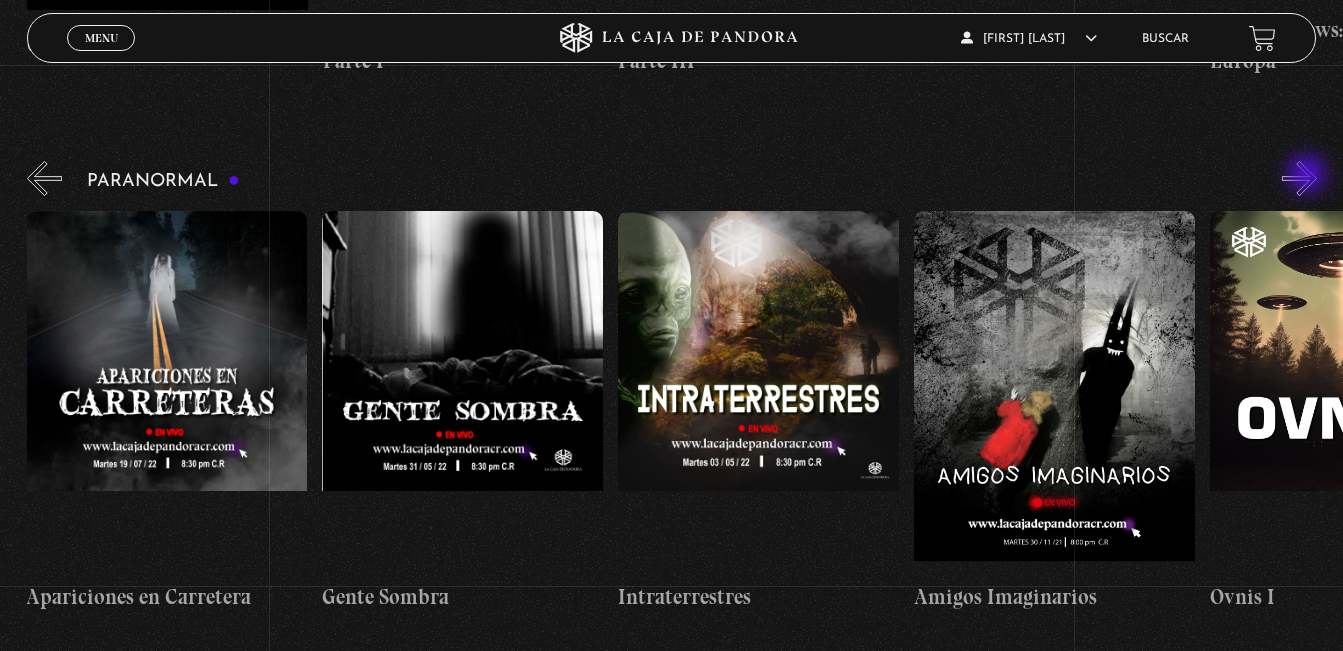 click on "»" at bounding box center [1299, 178] 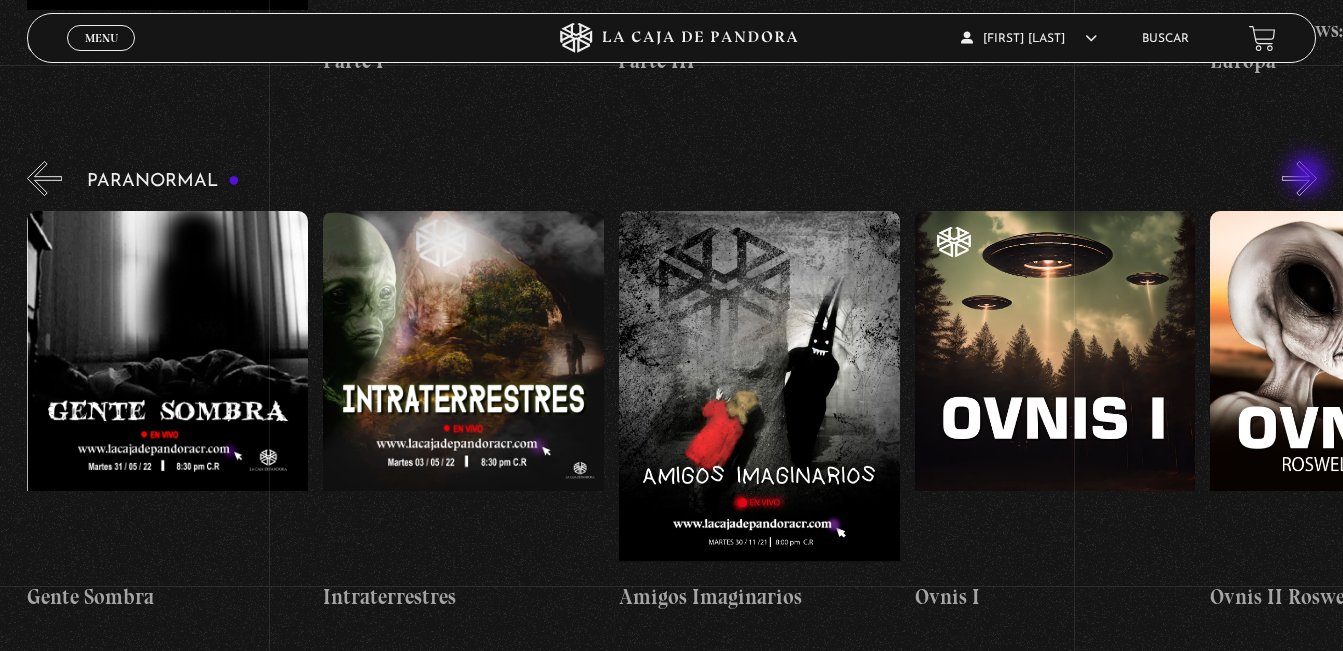 click on "»" at bounding box center (1299, 178) 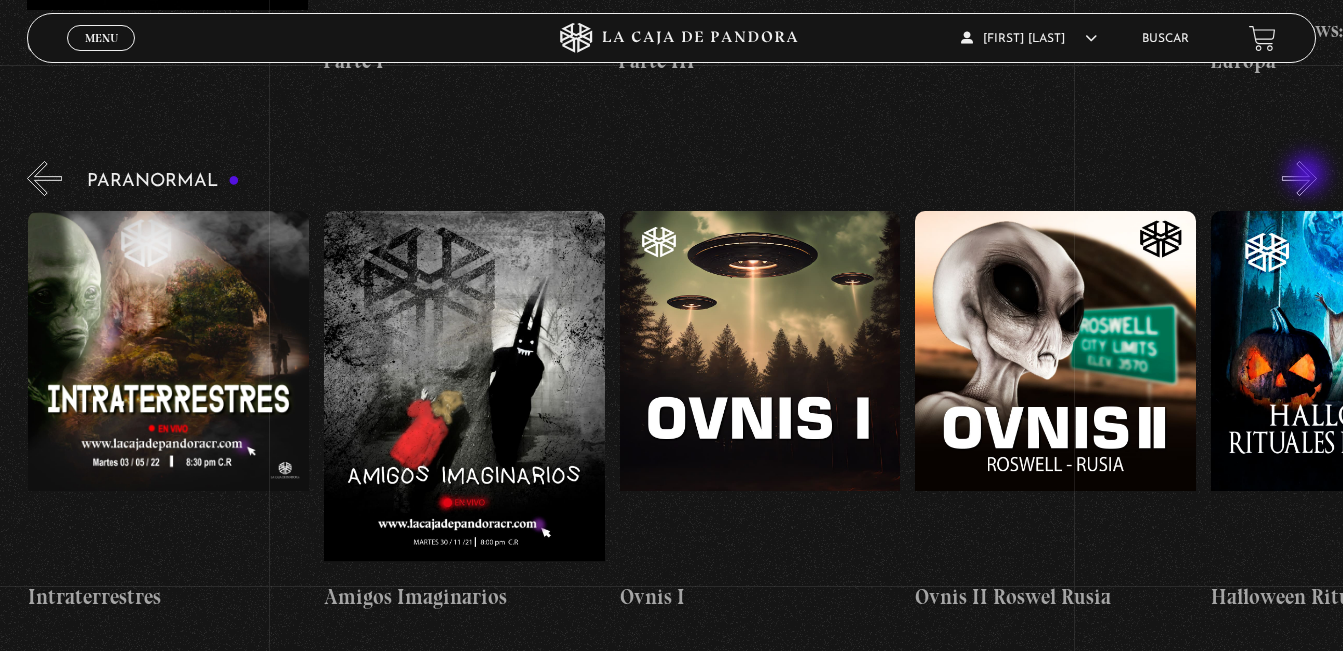 scroll, scrollTop: 0, scrollLeft: 1183, axis: horizontal 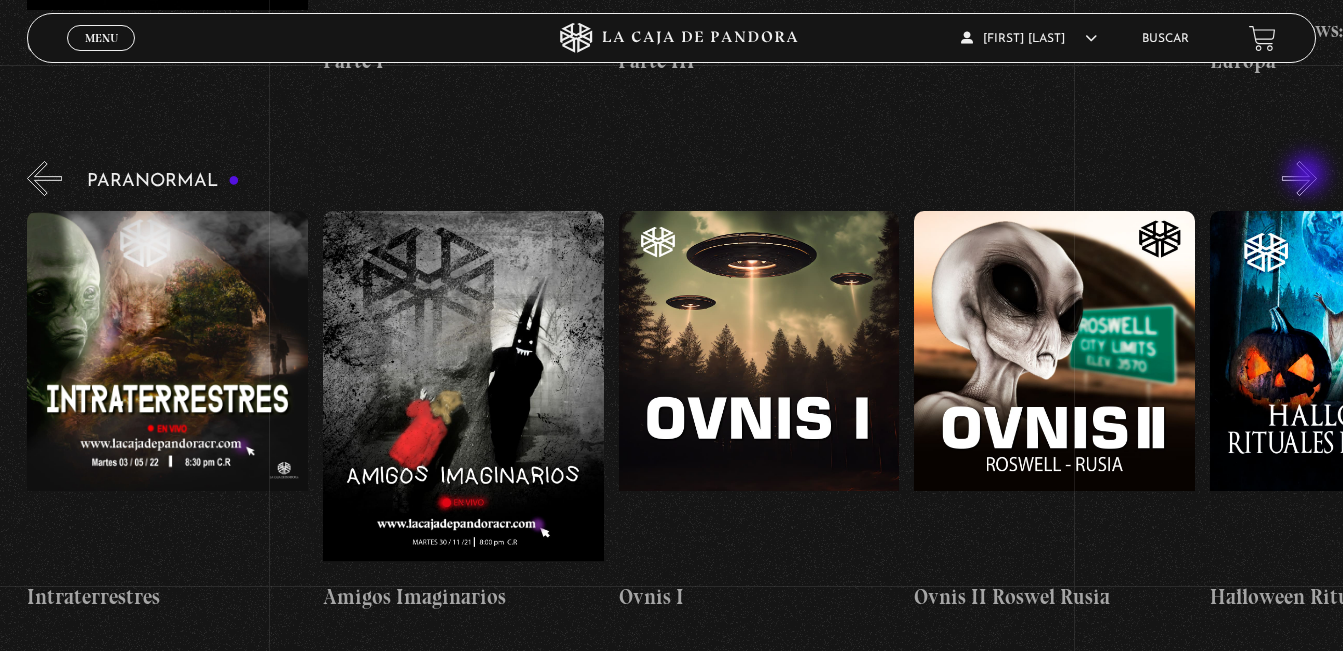 click on "»" at bounding box center (1299, 178) 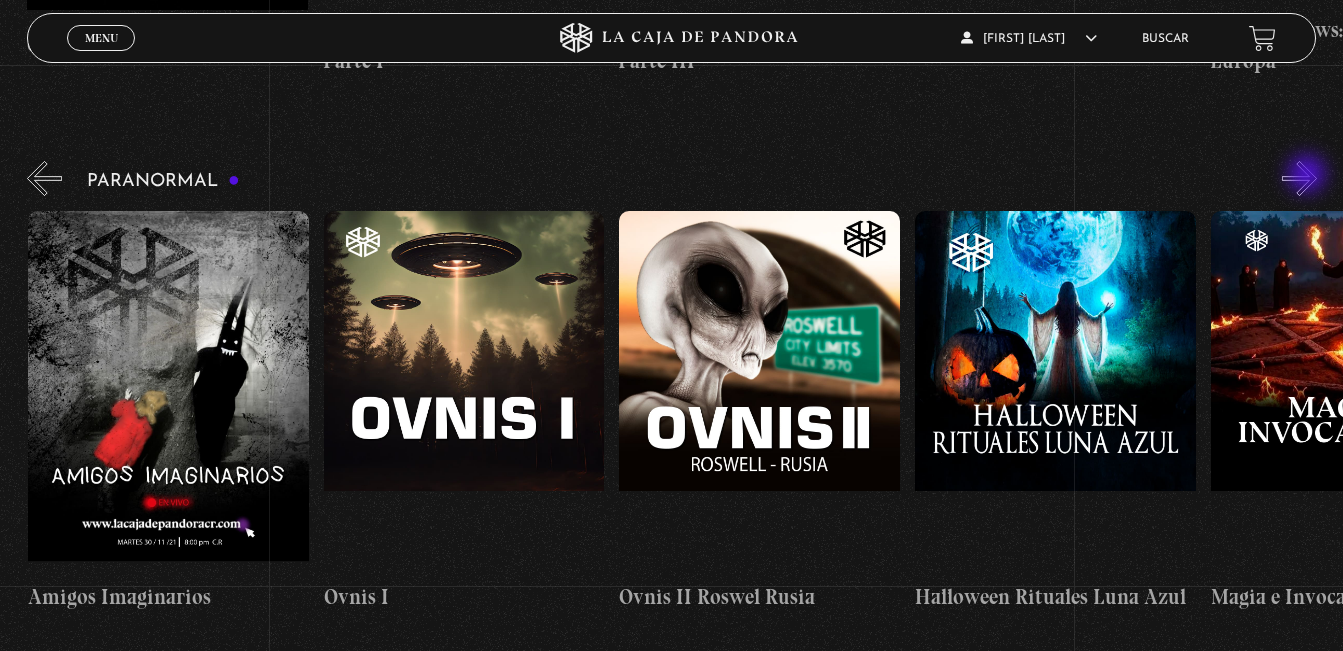 scroll, scrollTop: 0, scrollLeft: 1479, axis: horizontal 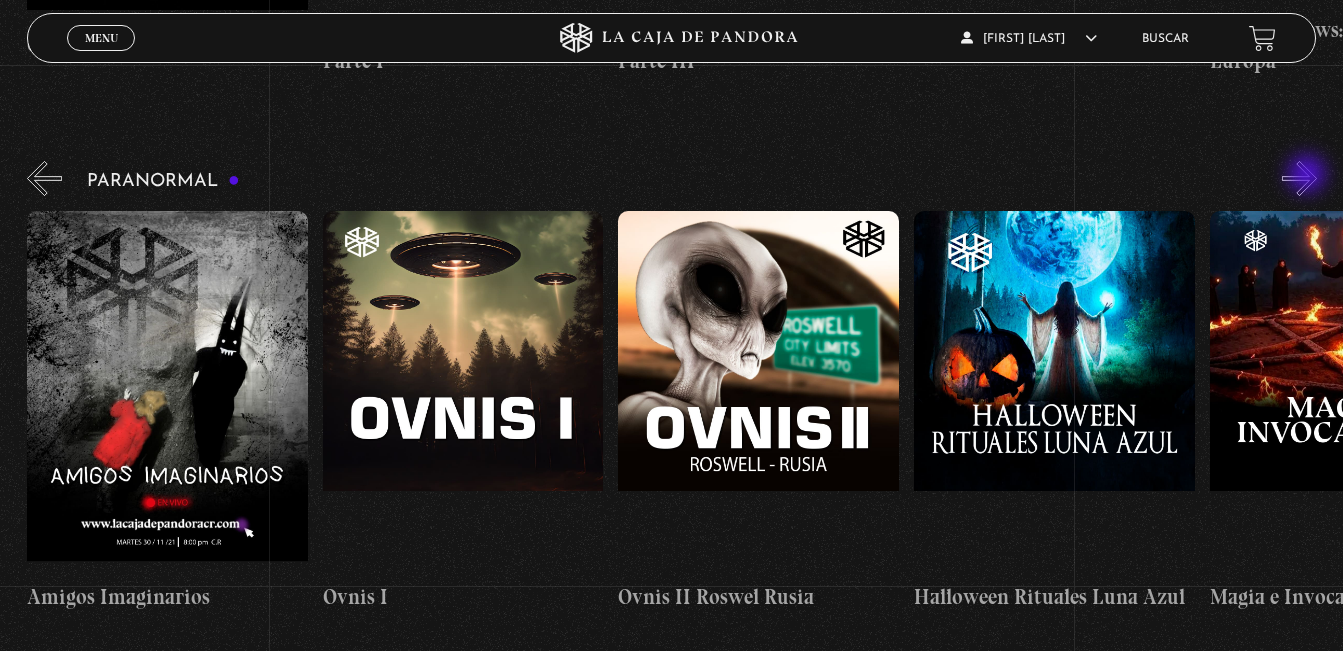 click on "»" at bounding box center (1299, 178) 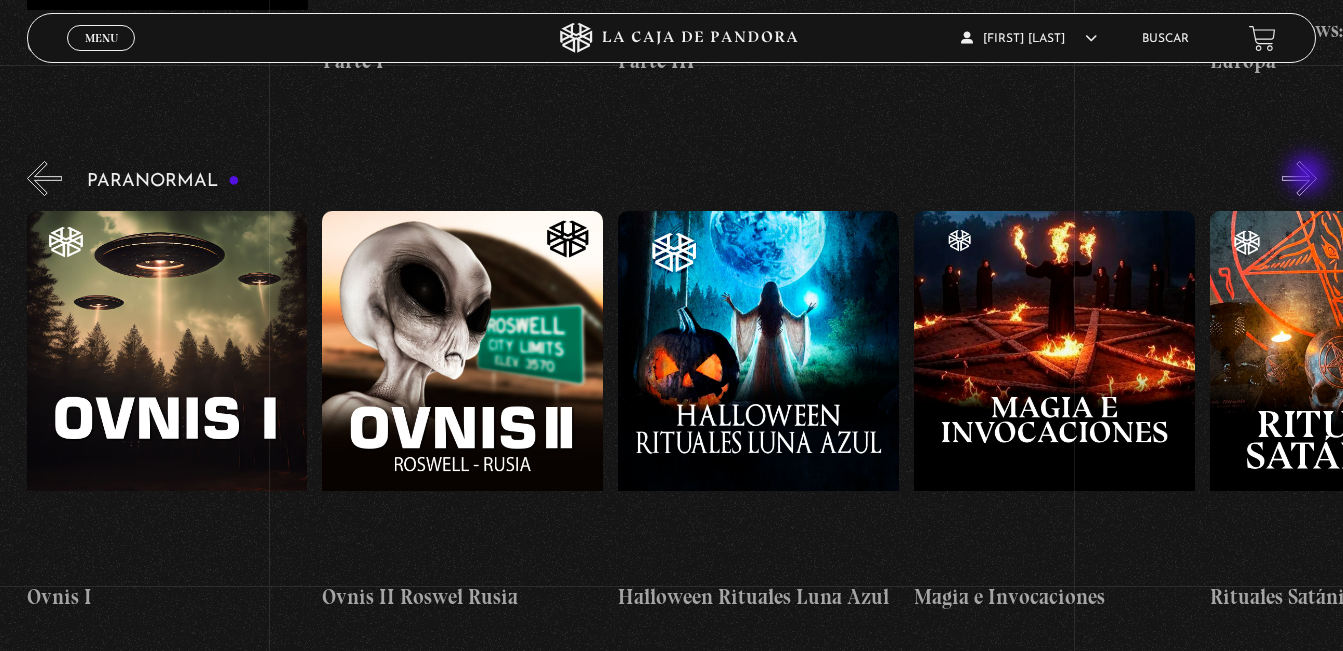 click on "»" at bounding box center (1299, 178) 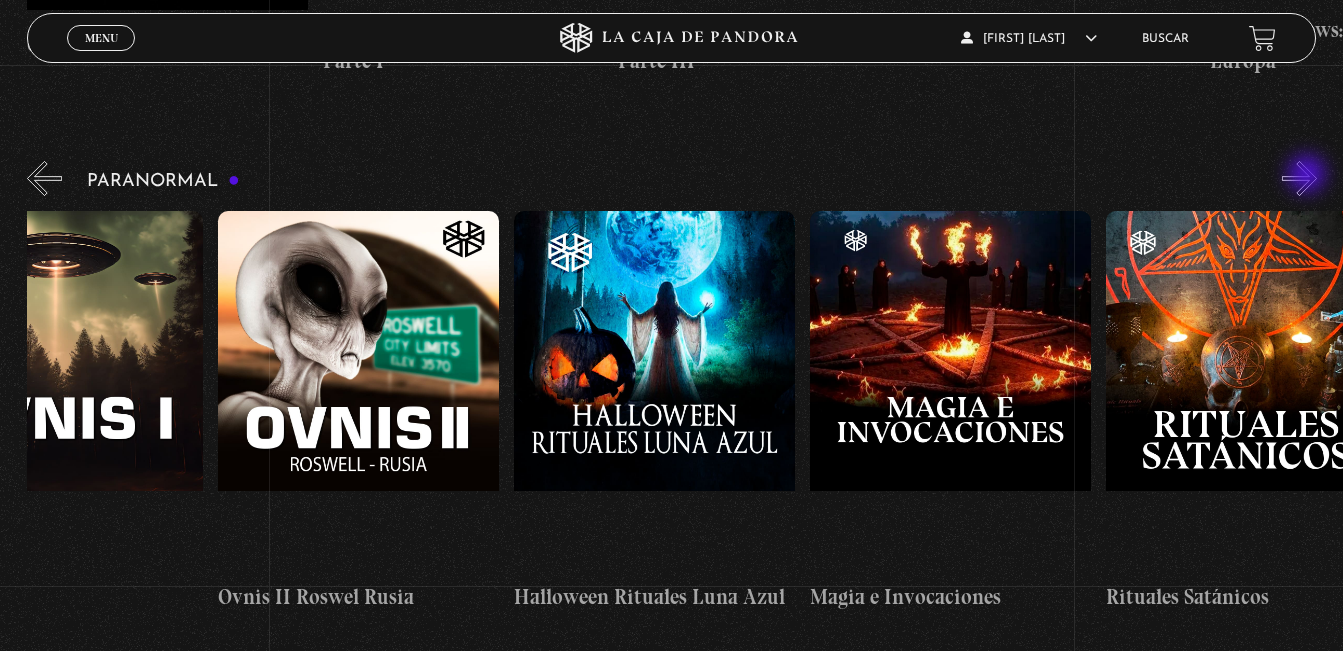 scroll, scrollTop: 0, scrollLeft: 1923, axis: horizontal 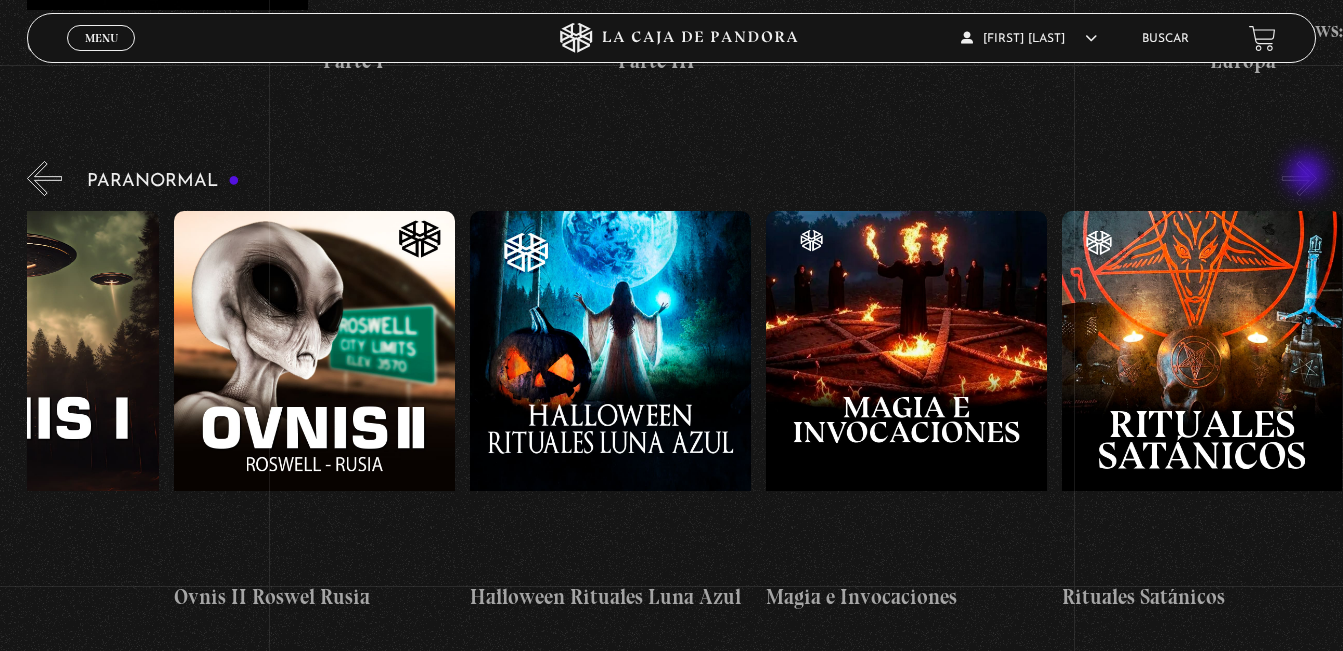 click on "»" at bounding box center (1299, 178) 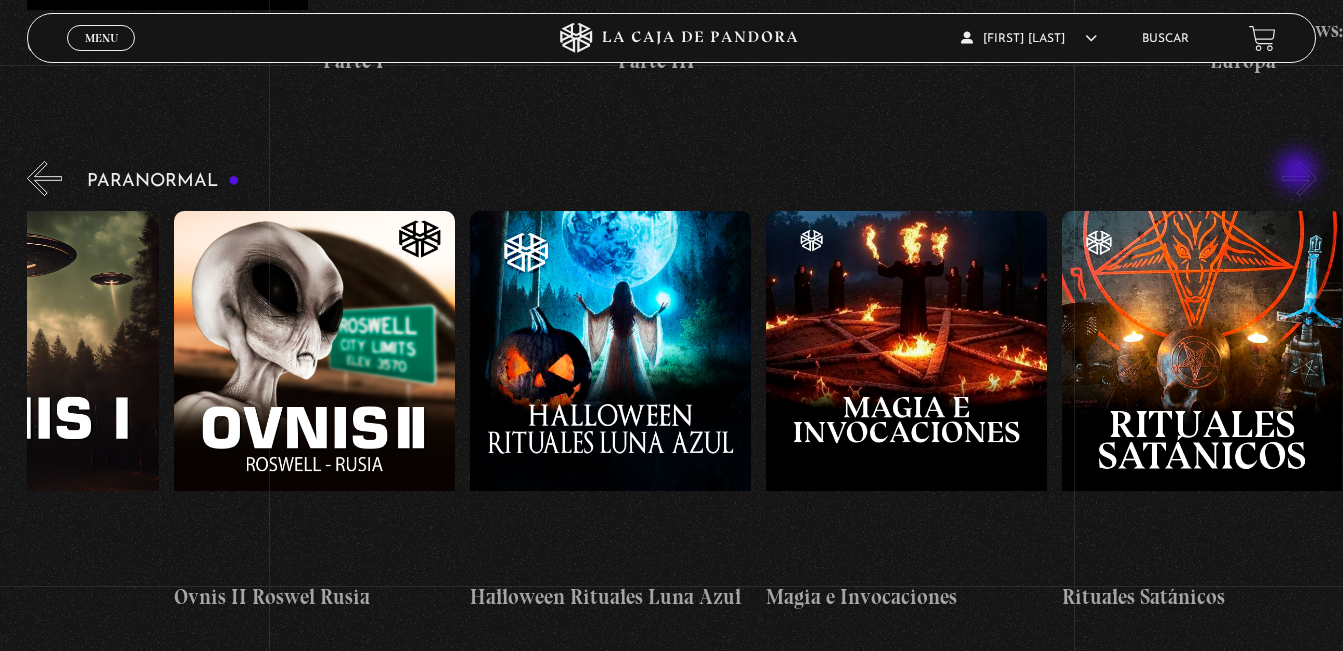 click on "»" at bounding box center [1299, 178] 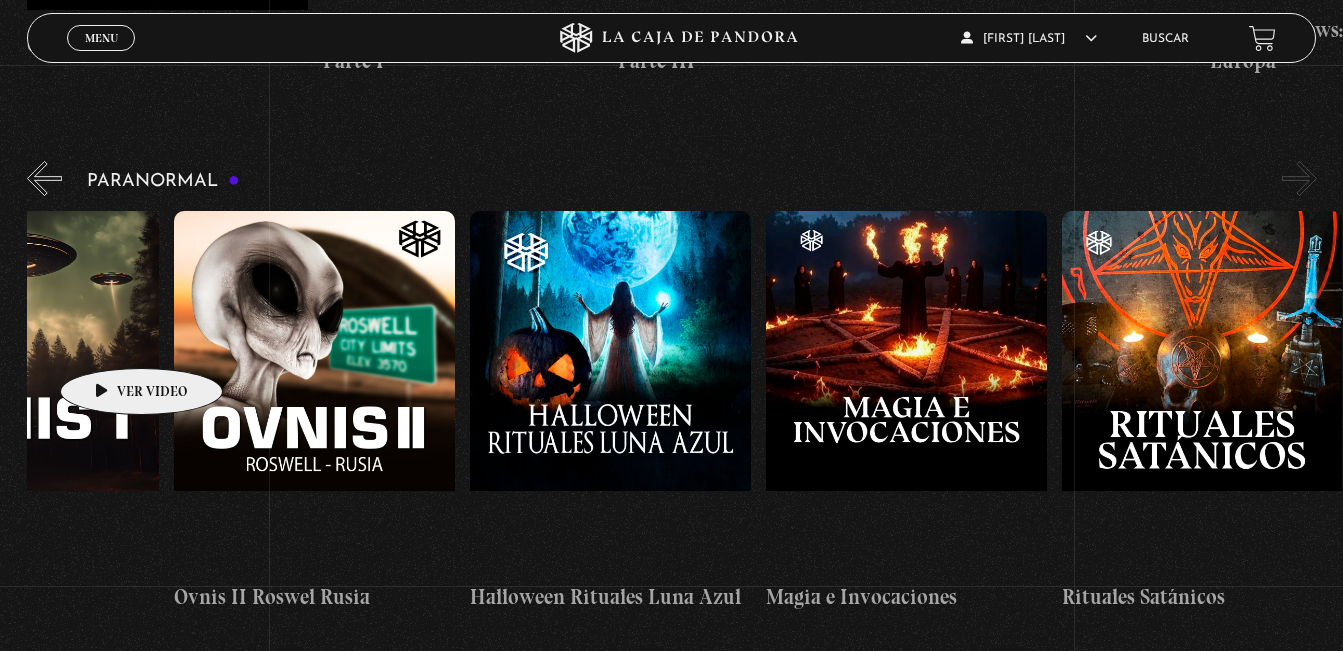 click at bounding box center (19, 391) 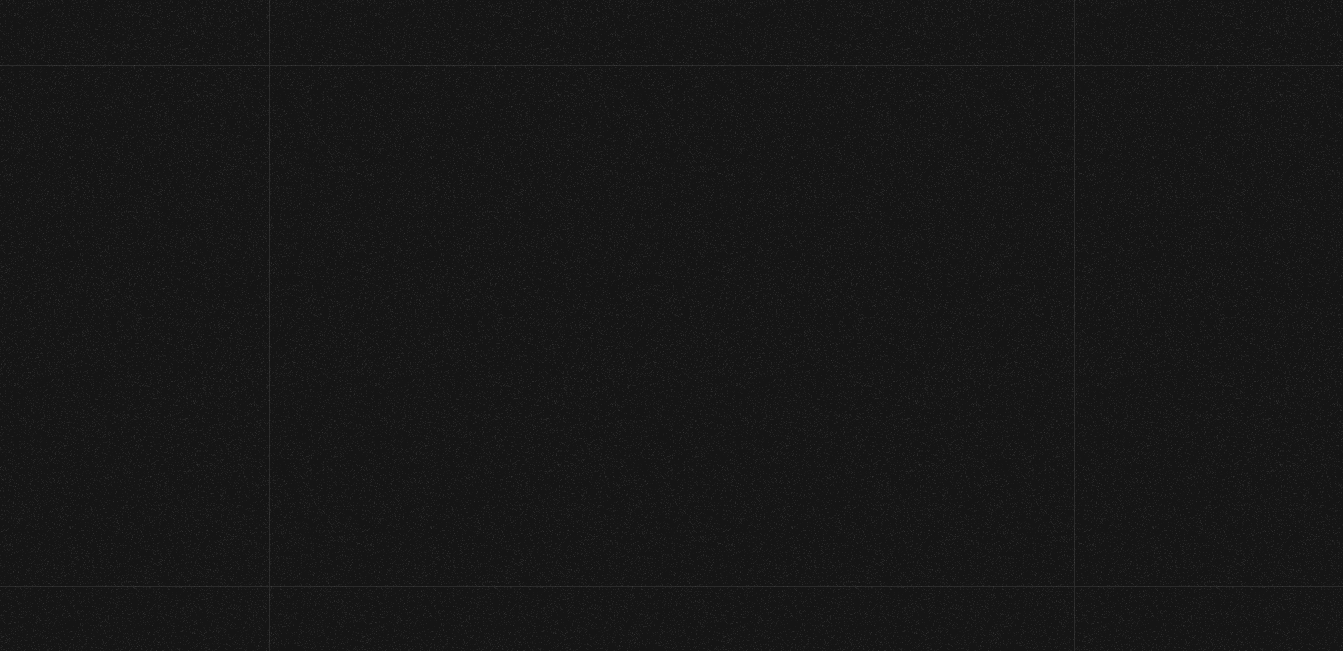 scroll, scrollTop: 0, scrollLeft: 0, axis: both 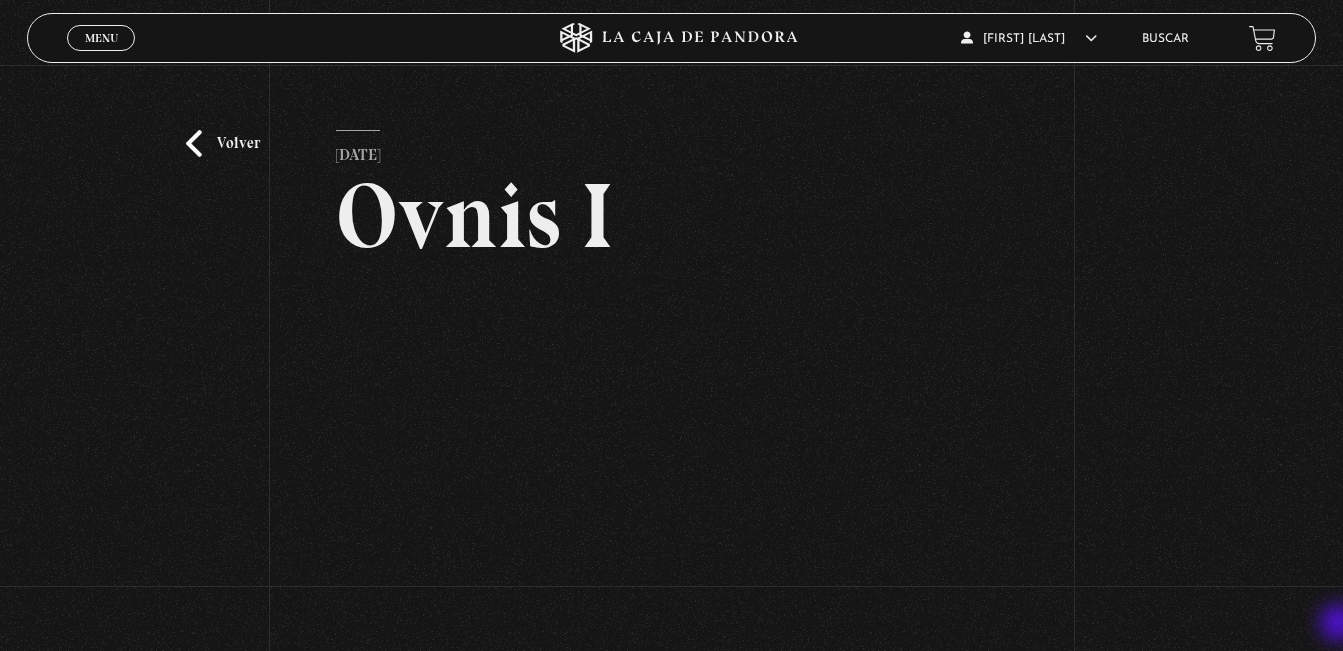 click on "Volver
9 octubre, 2021
Ovnis I
WhatsApp Twitter Messenger Email" at bounding box center (671, 413) 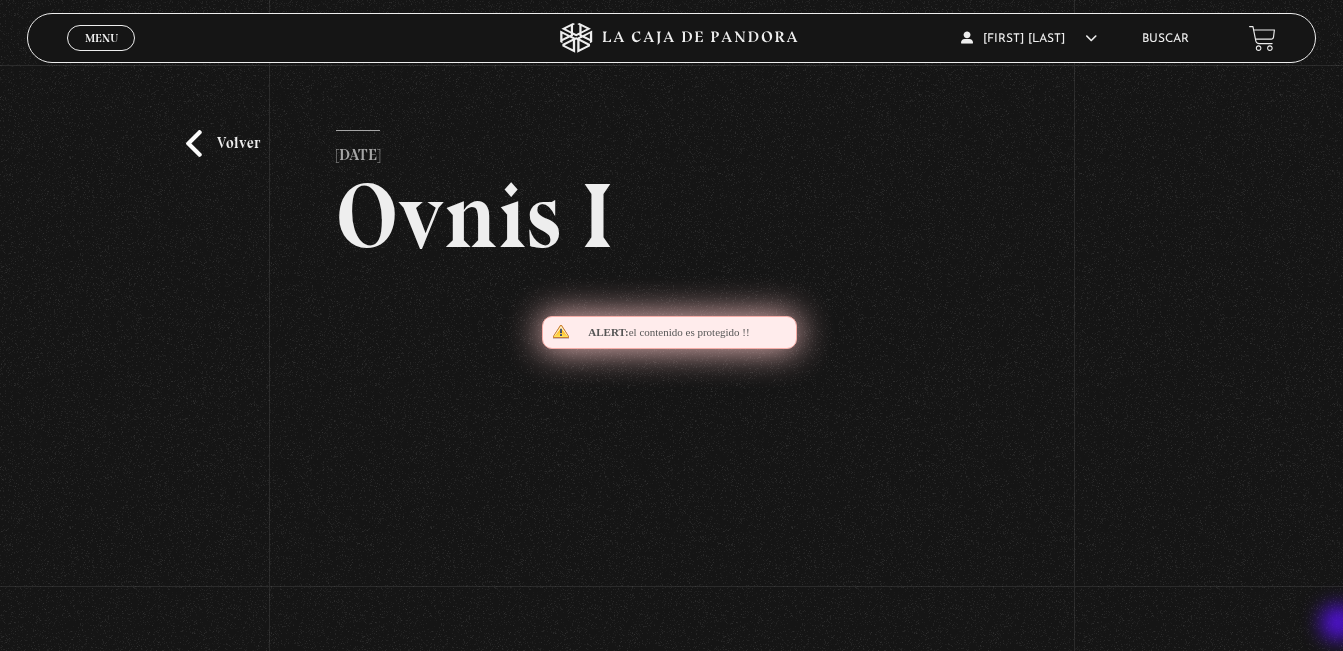 click on "Volver
9 octubre, 2021
Ovnis I
WhatsApp Twitter Messenger Email" at bounding box center (671, 413) 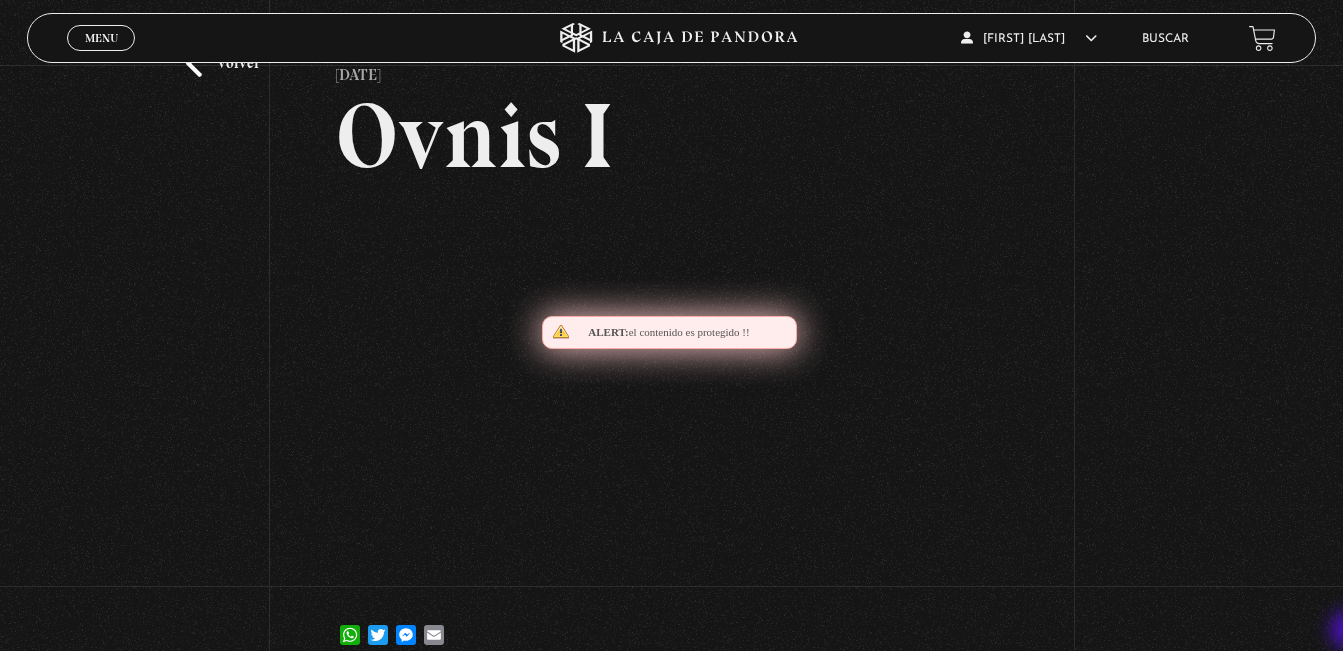 scroll, scrollTop: 120, scrollLeft: 0, axis: vertical 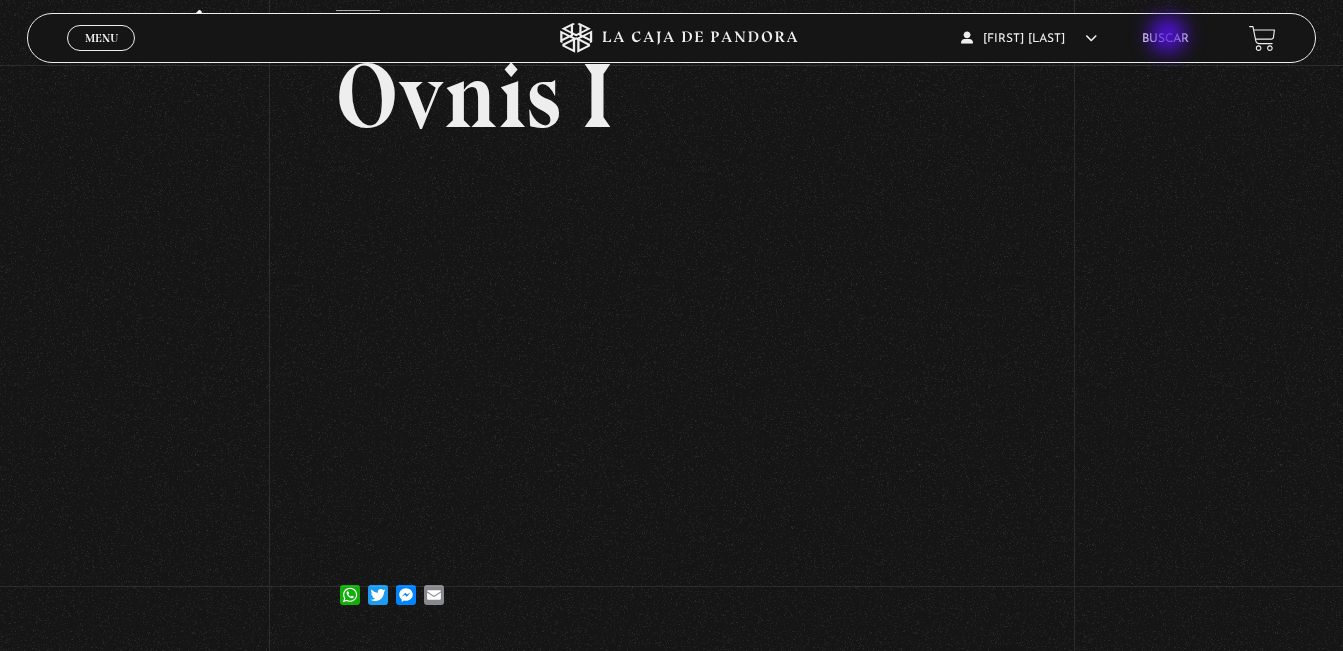 click on "Buscar" at bounding box center (1165, 39) 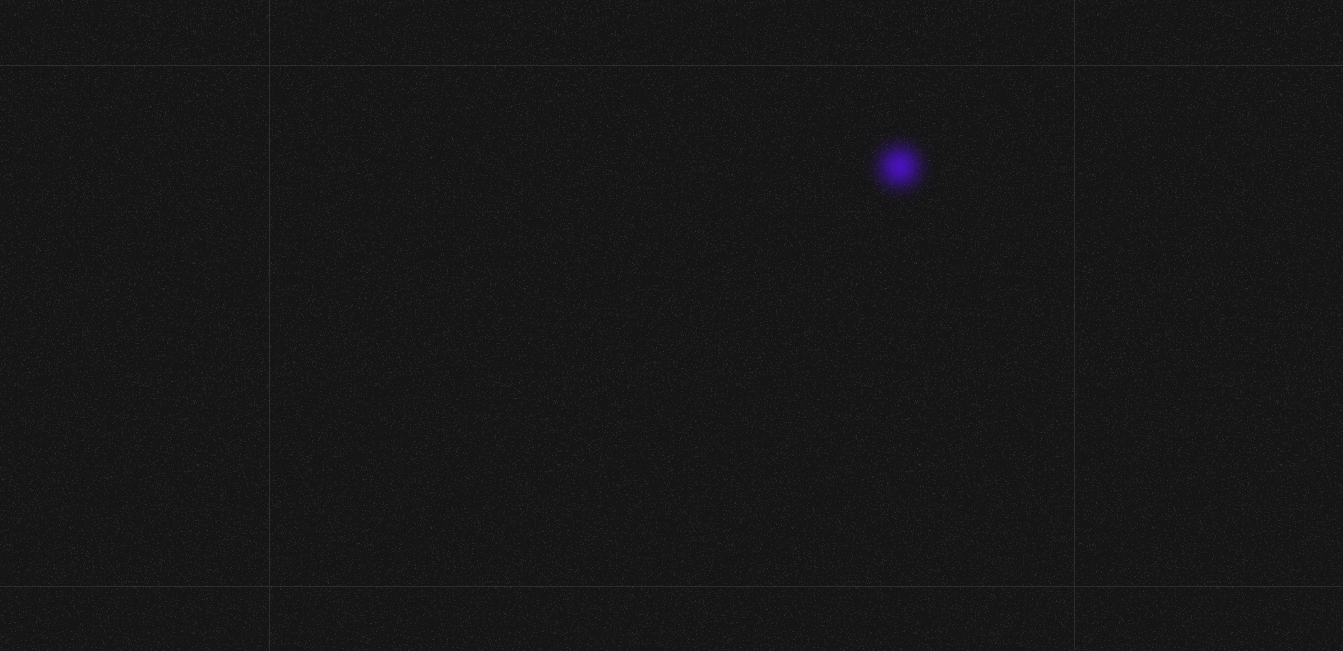 scroll, scrollTop: 0, scrollLeft: 0, axis: both 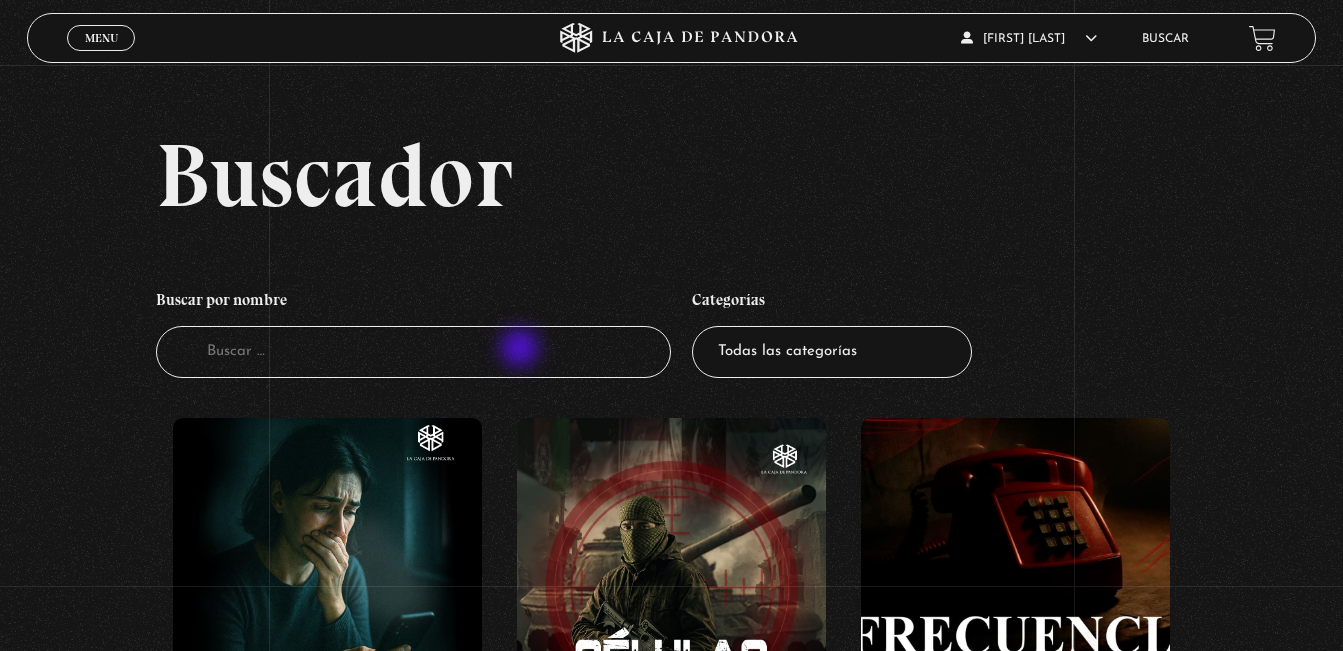 click on "Buscador" at bounding box center [414, 352] 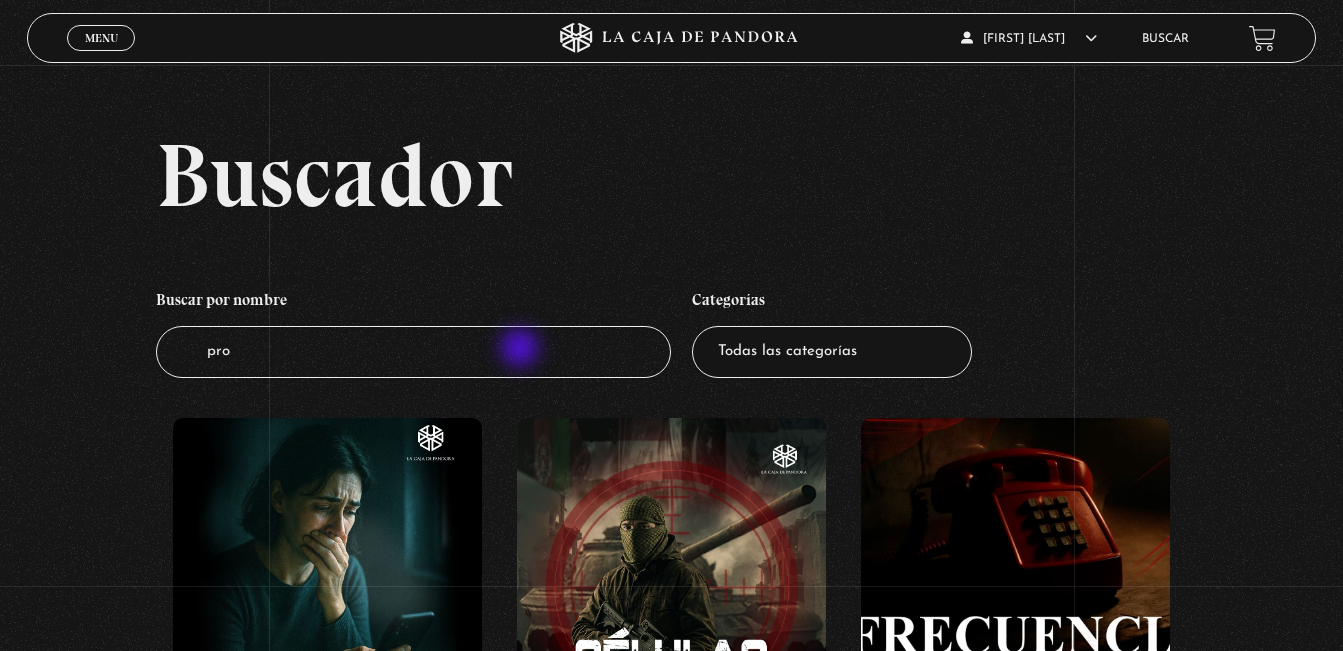 type on "proy" 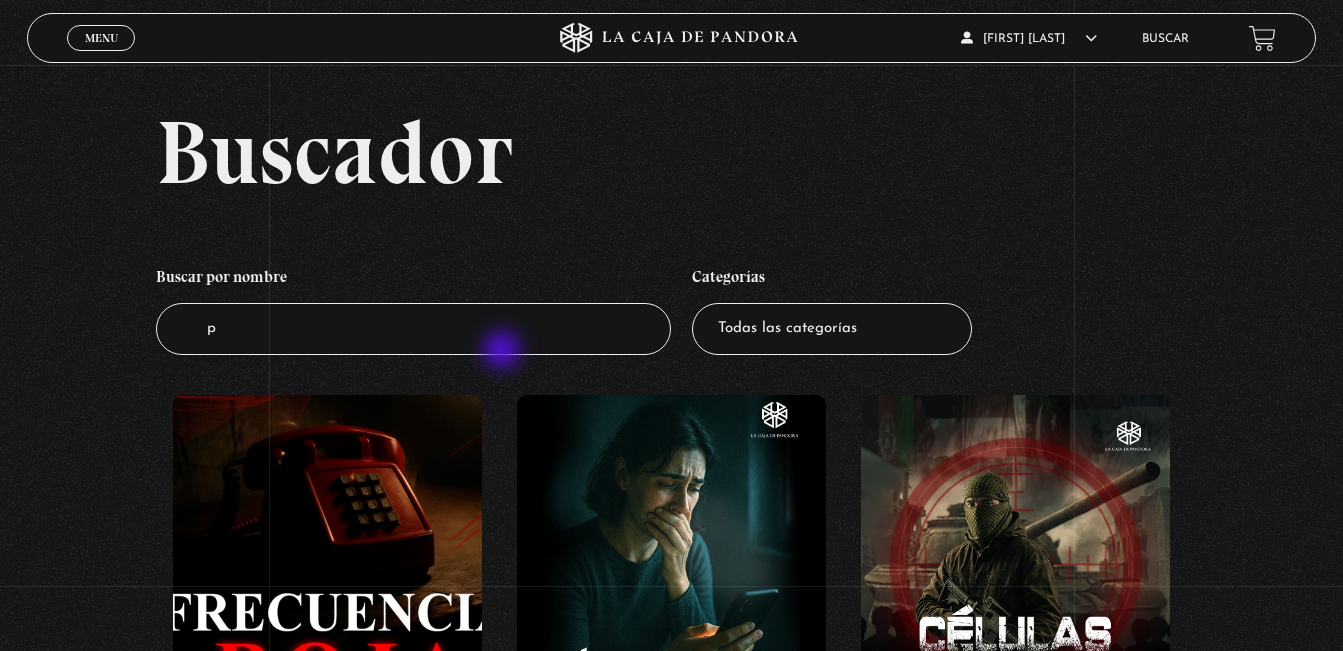 scroll, scrollTop: 0, scrollLeft: 0, axis: both 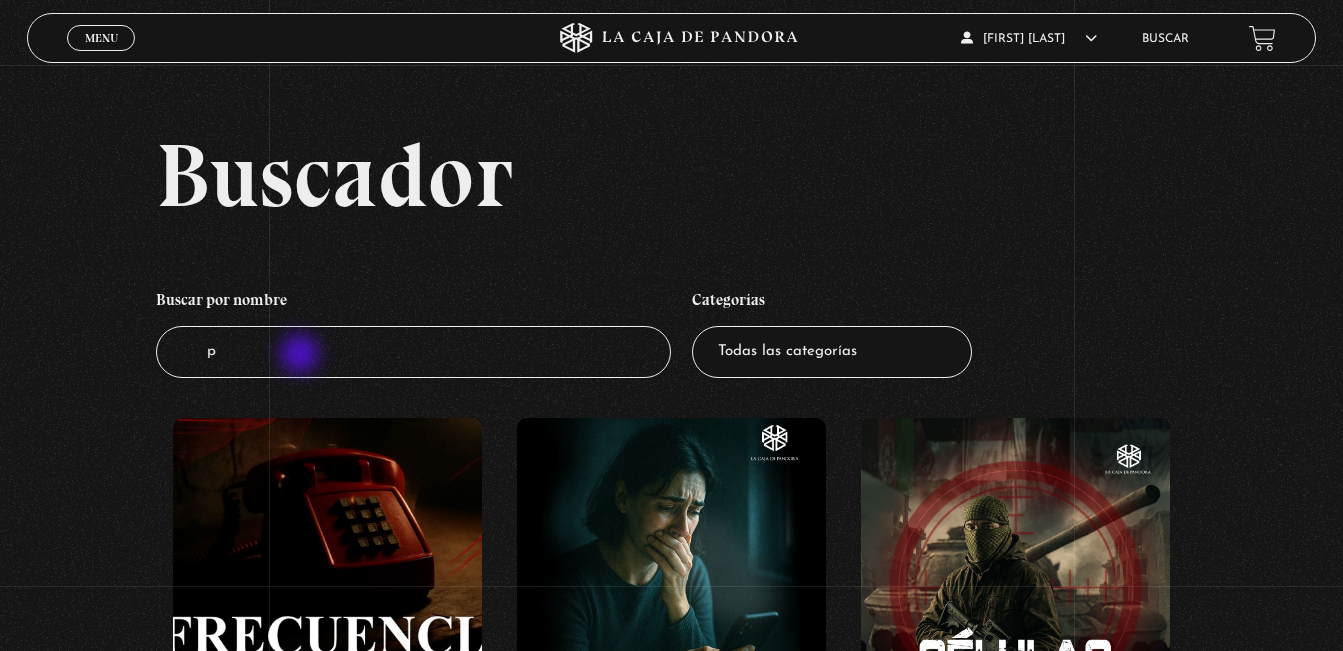 click on "p" at bounding box center [414, 352] 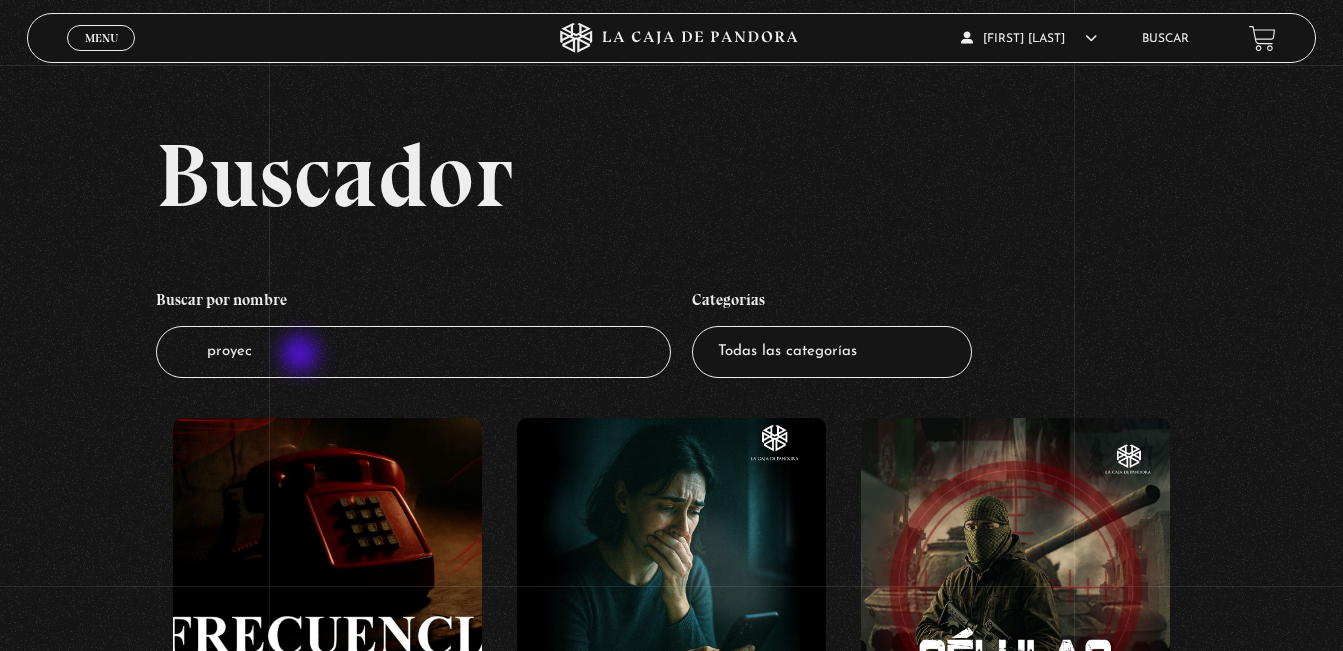 type on "proyect" 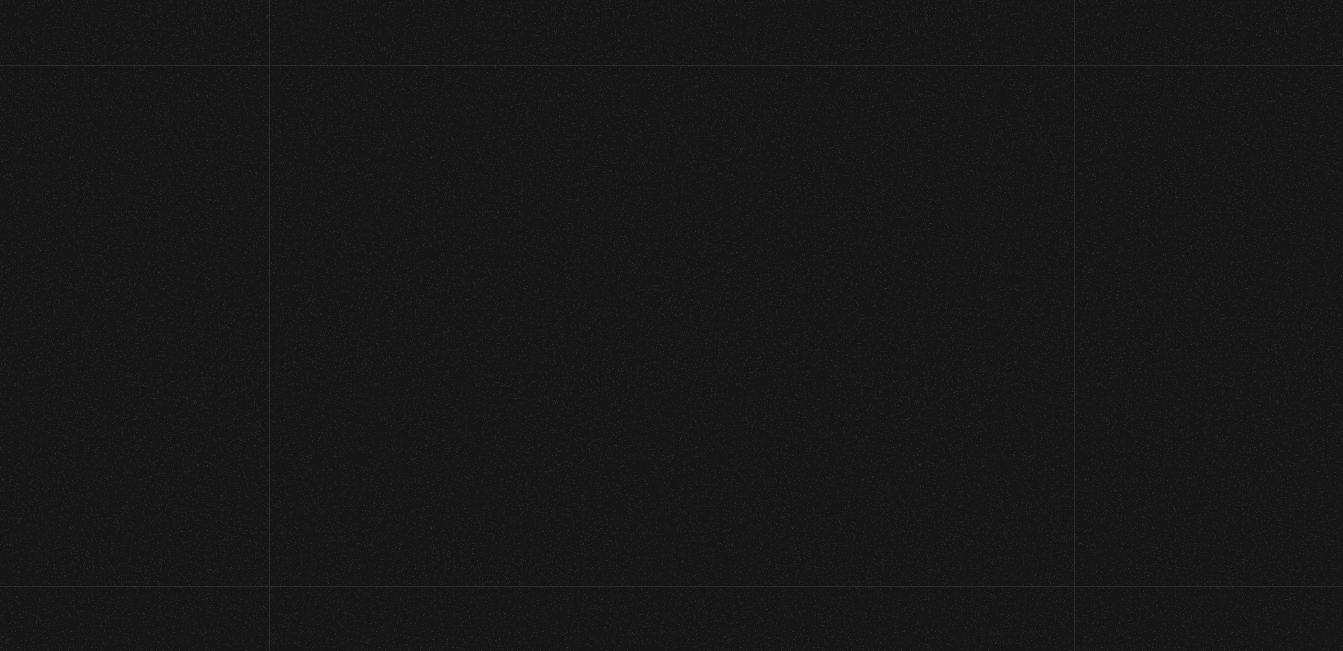 scroll, scrollTop: 0, scrollLeft: 0, axis: both 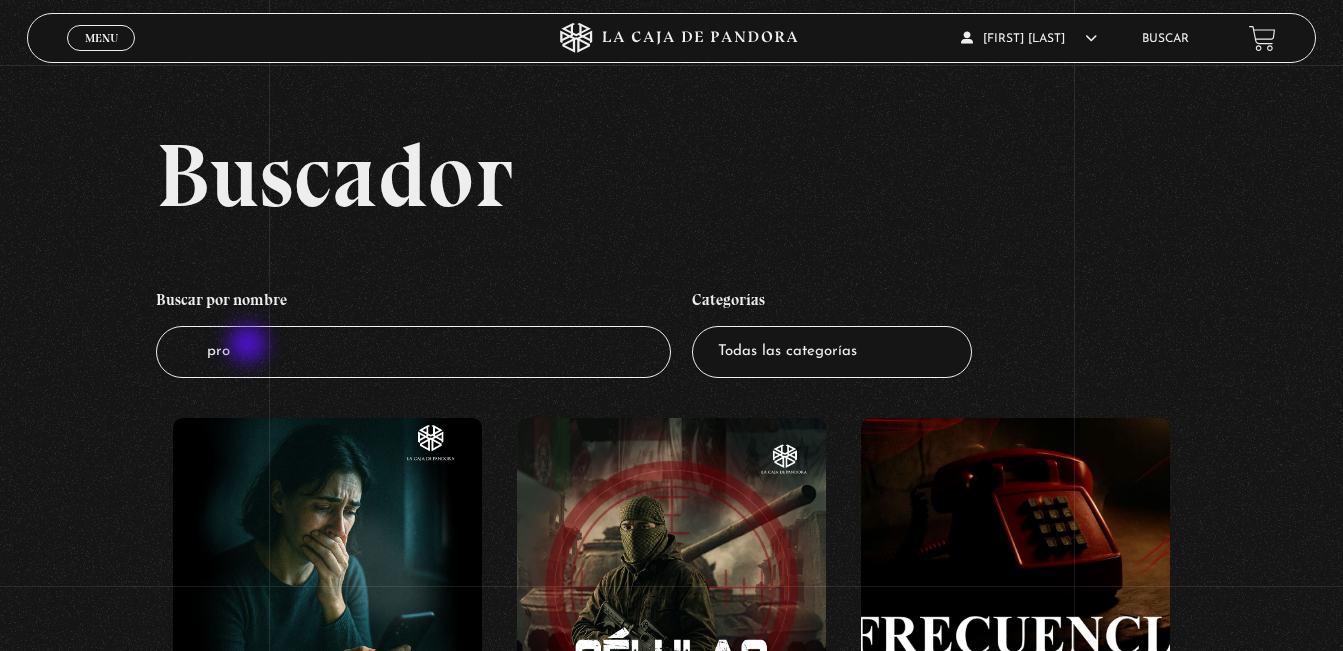 click on "pro" at bounding box center (414, 352) 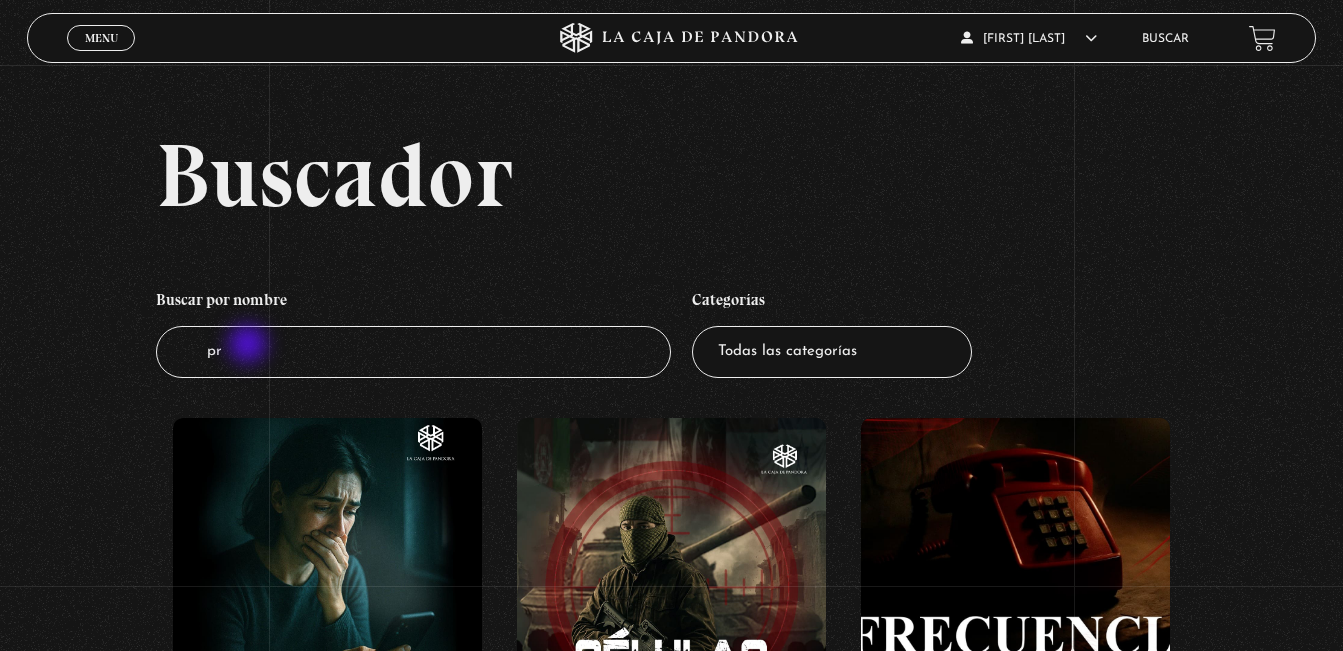 type on "p" 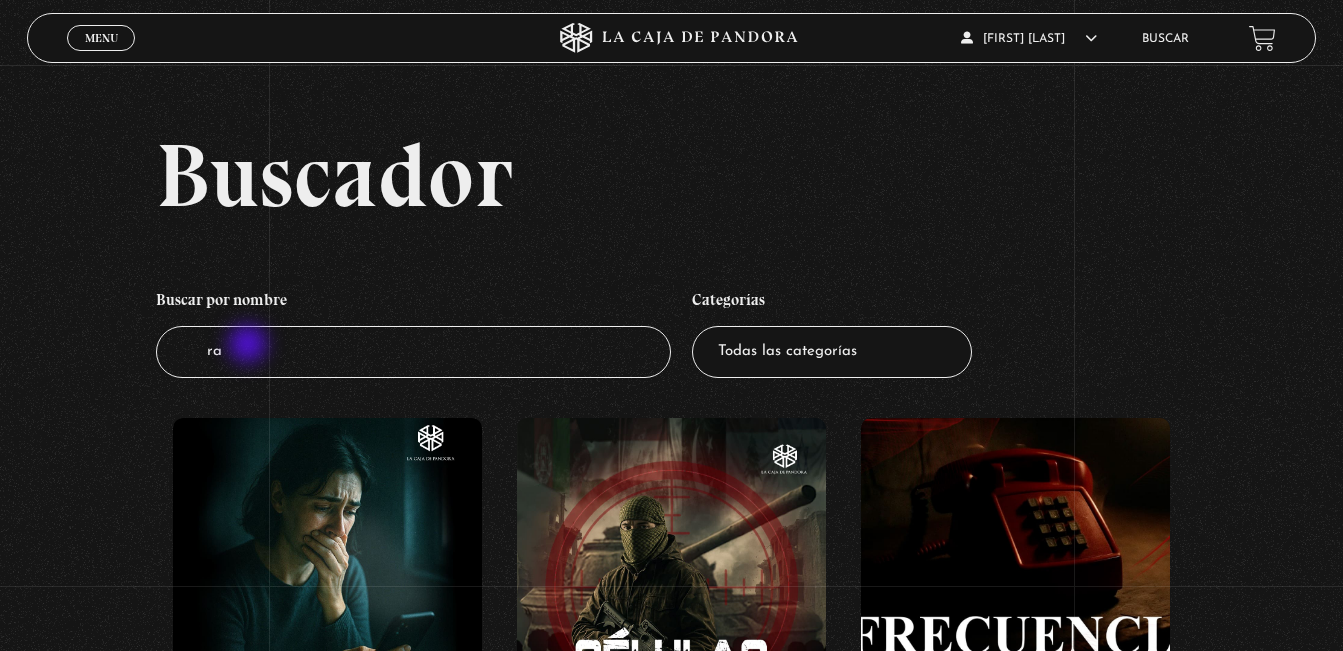 type on "ray" 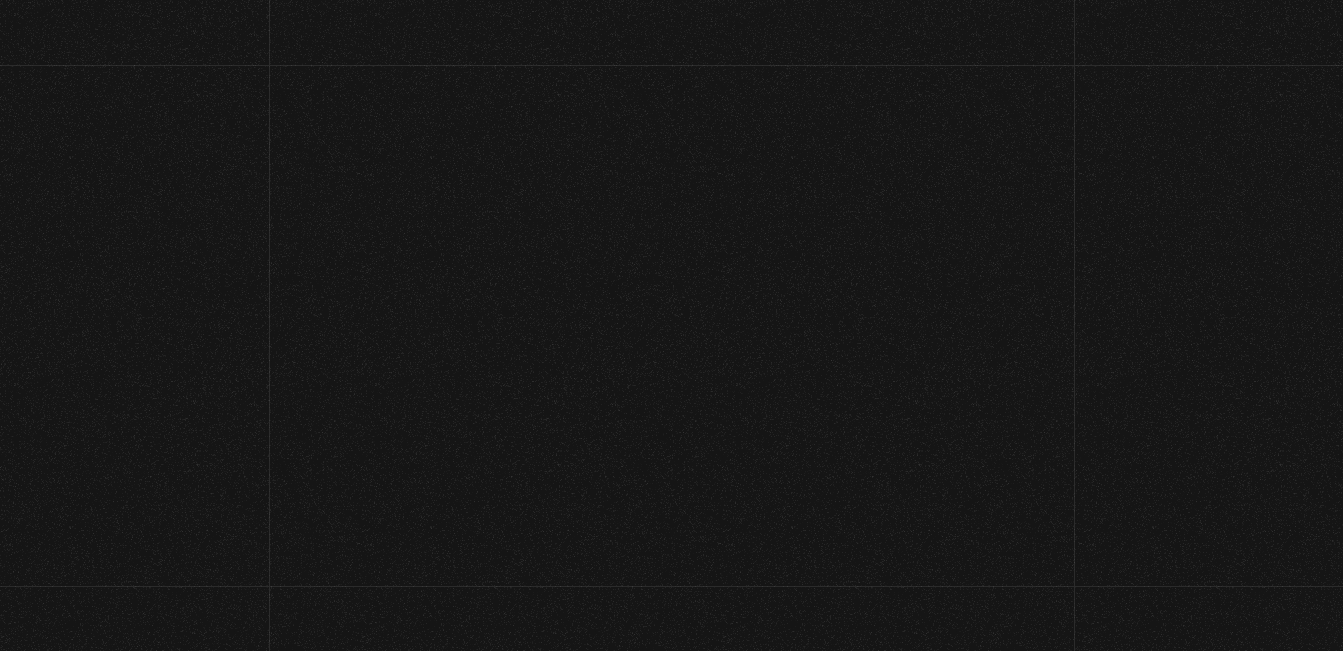scroll, scrollTop: 0, scrollLeft: 0, axis: both 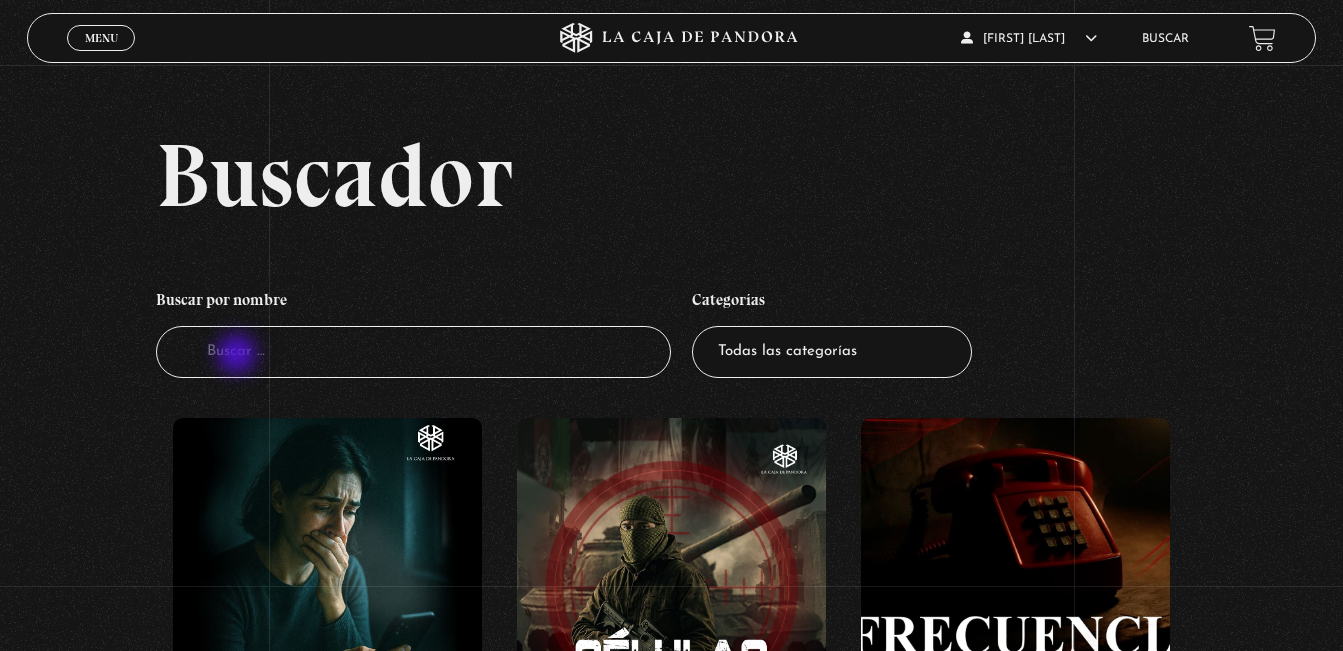 click on "Buscador" at bounding box center [414, 352] 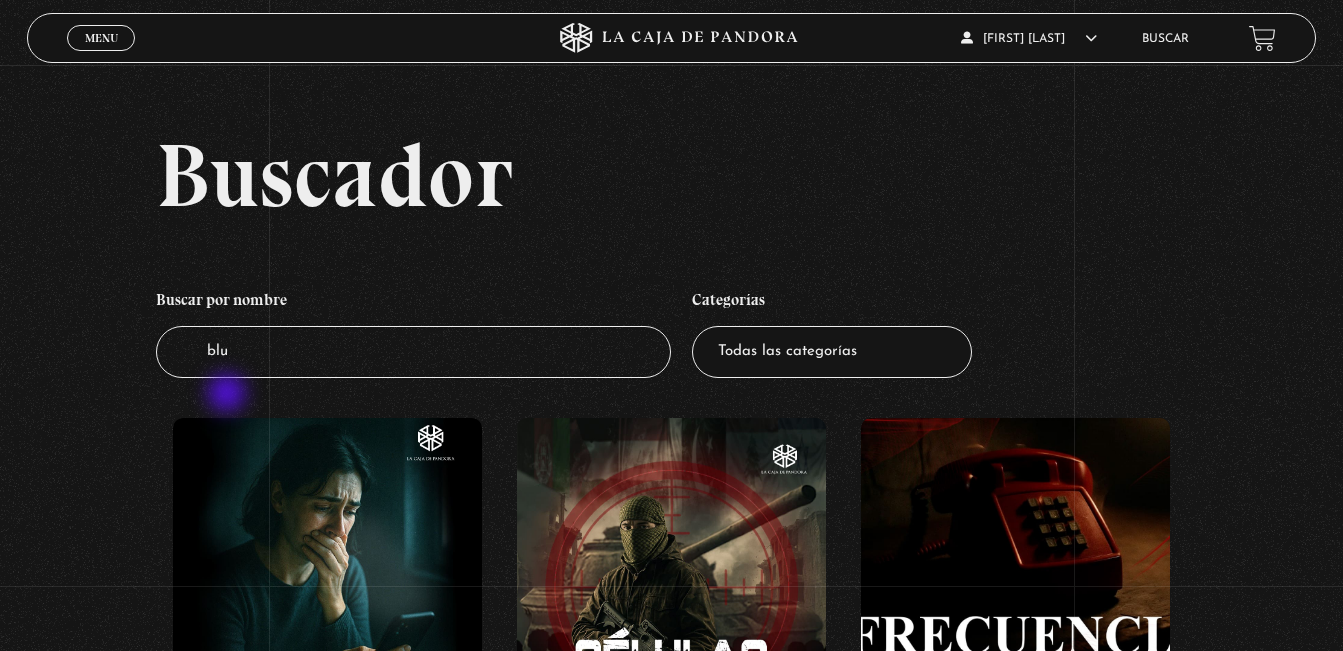 type on "blue" 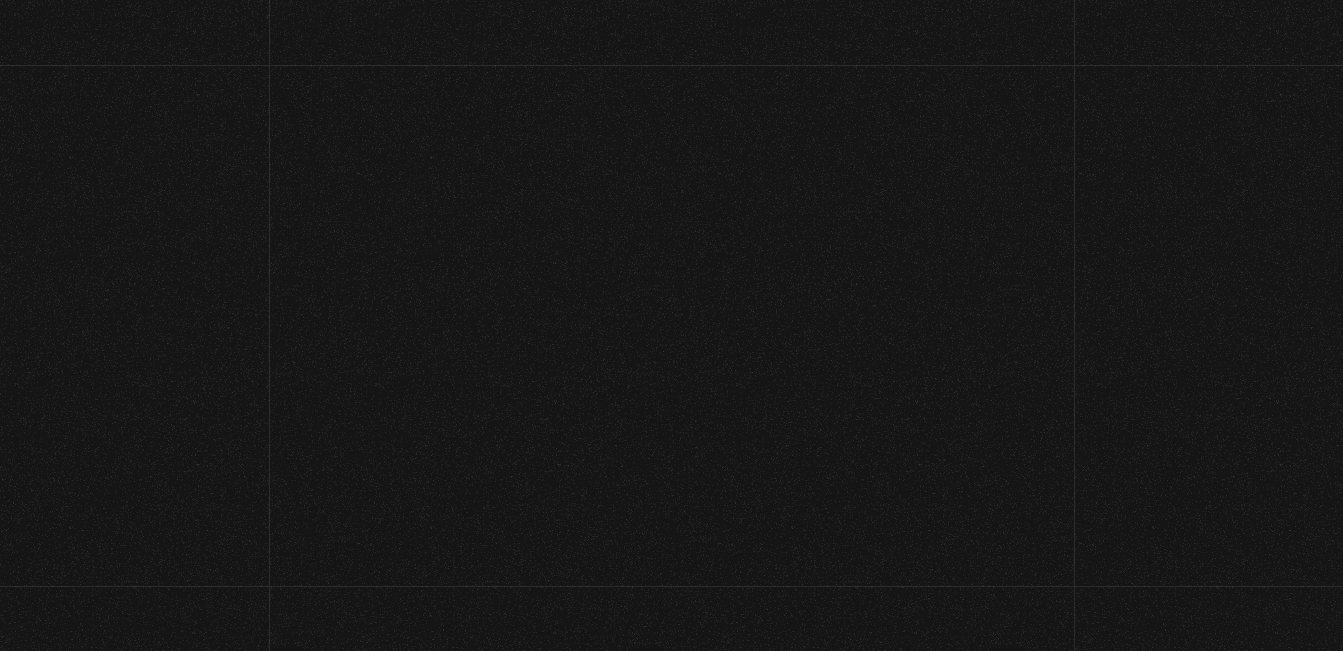 scroll, scrollTop: 0, scrollLeft: 0, axis: both 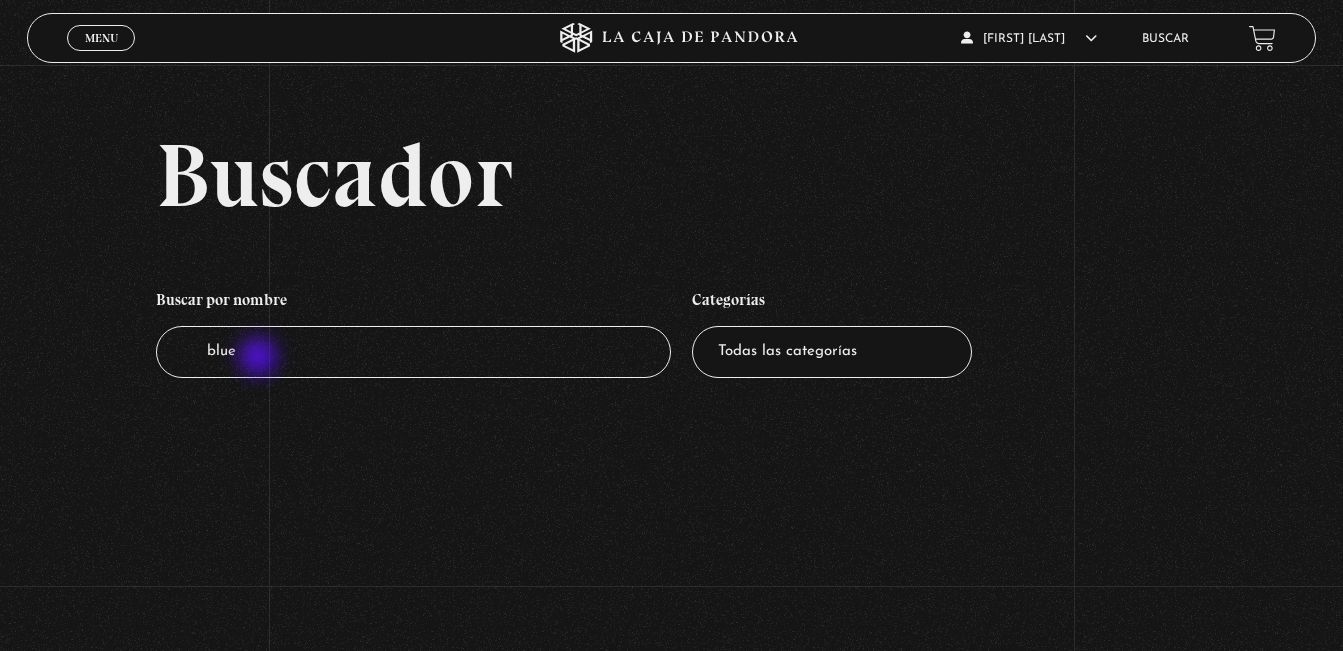 click on "blue" at bounding box center [414, 352] 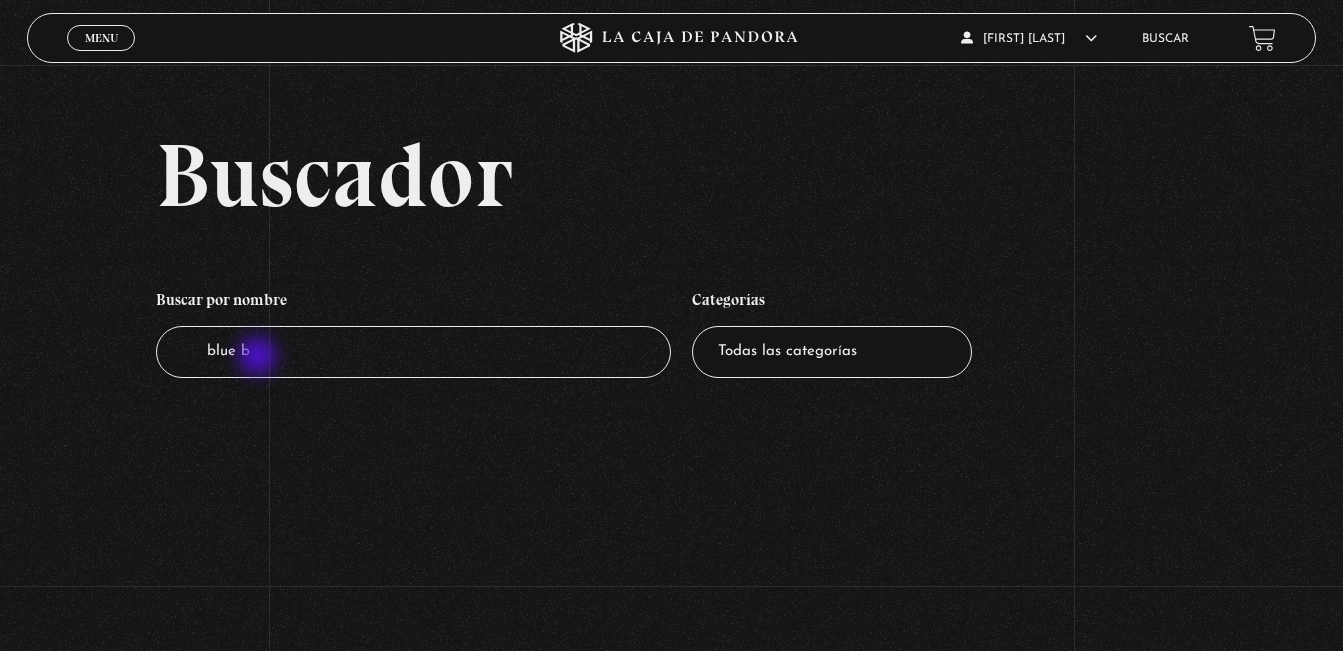 type on "blue bi" 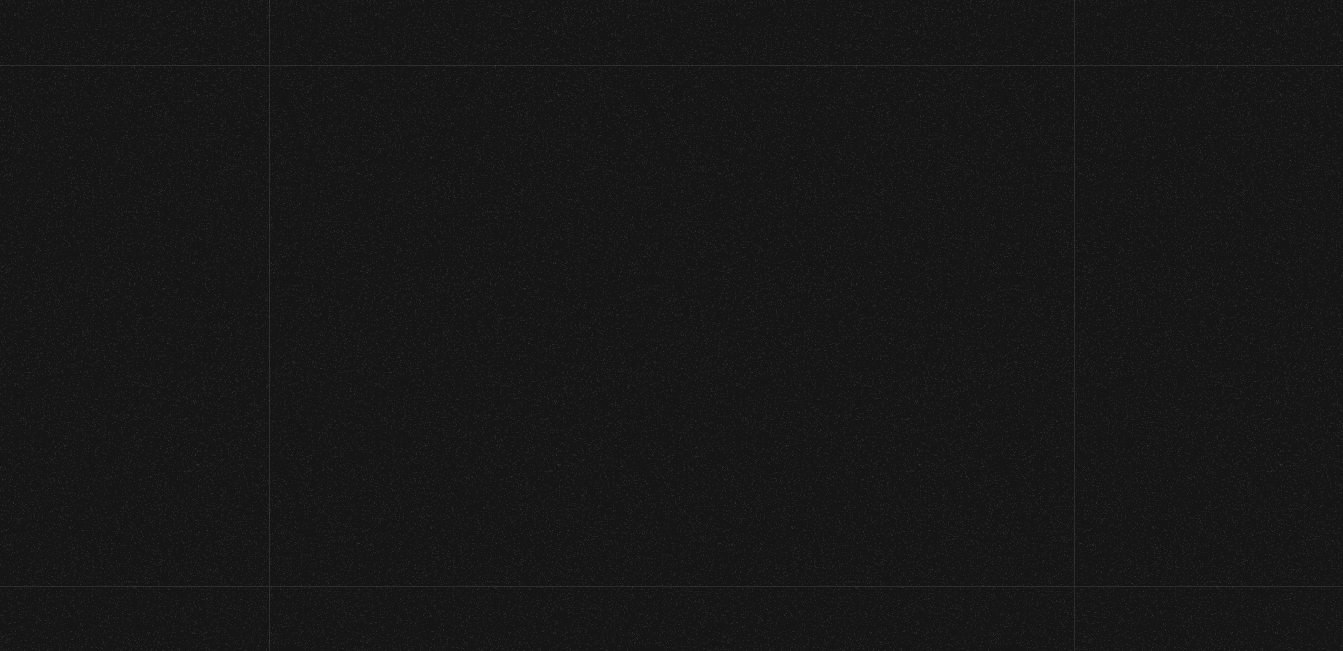 scroll, scrollTop: 0, scrollLeft: 0, axis: both 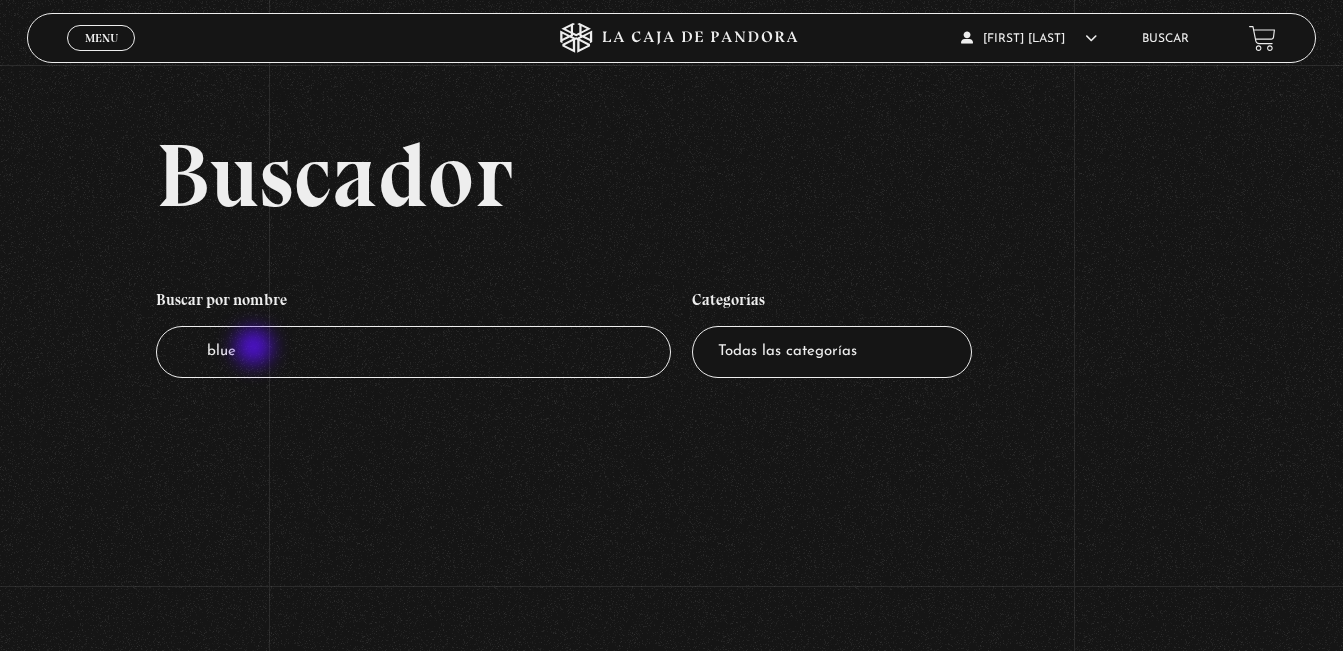 click on "blue" at bounding box center (414, 352) 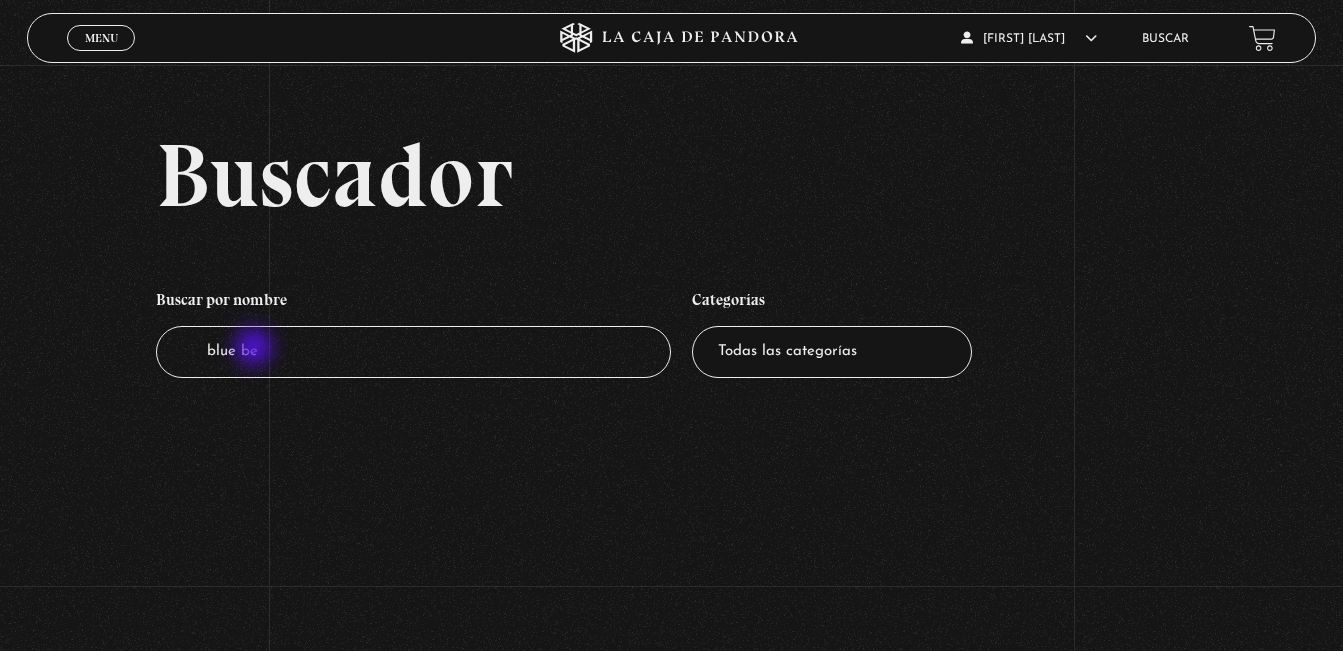 type on "blue bee" 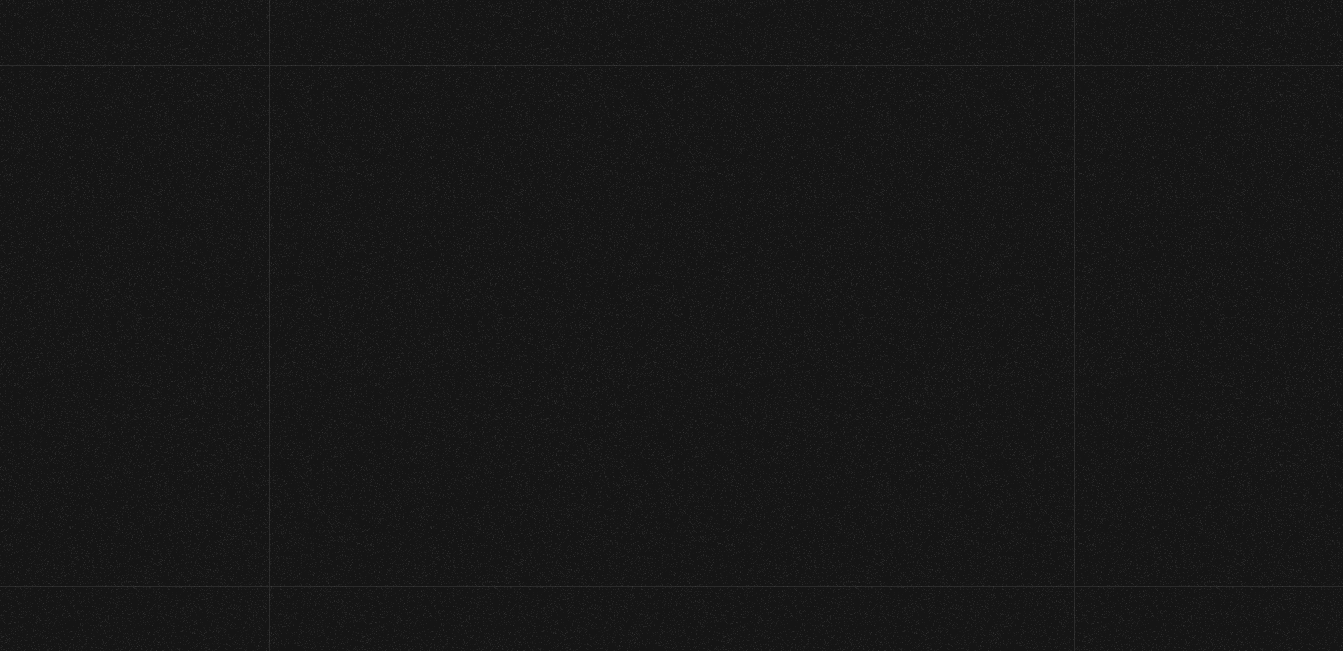 scroll, scrollTop: 0, scrollLeft: 0, axis: both 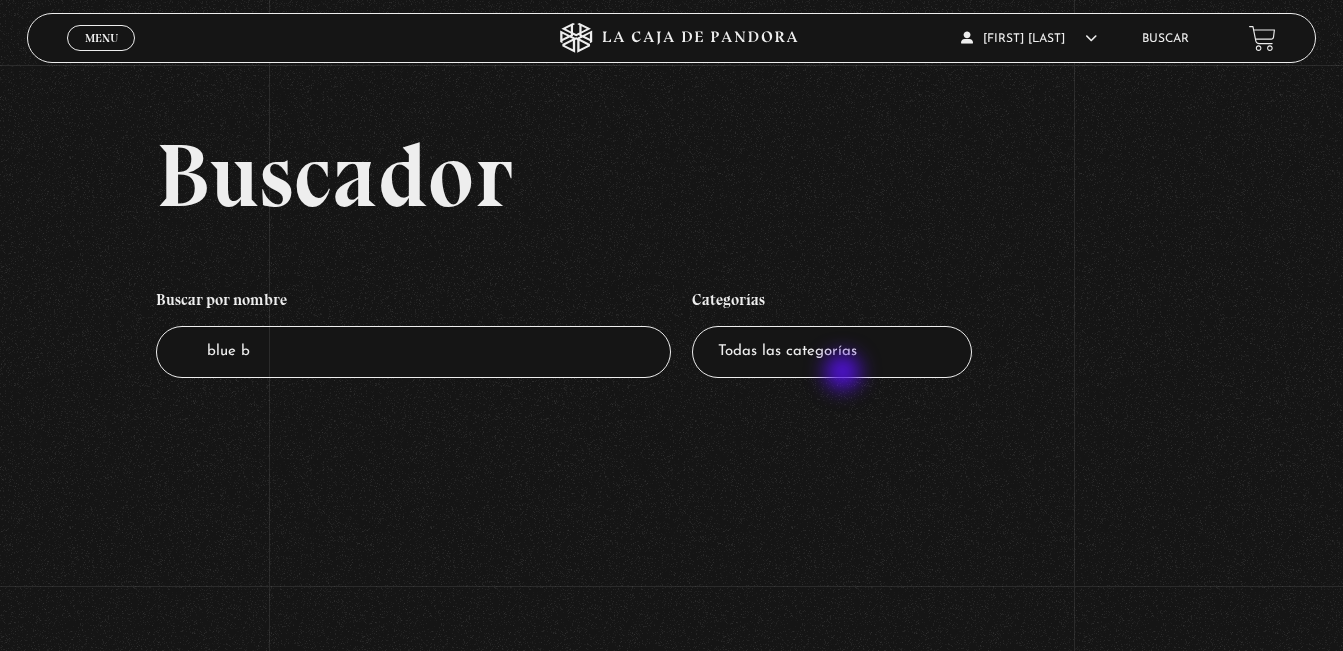click on "Todas las categorías
11:11 Humanitario  (1)
Amo los Lunes  (2)
Análisis de series y películas  (22)
Asesinos Seriales  (2)
Centinelas  (113)
Charlas  (8)
Entrevistas  (7)
Hacktivismo  (5)
Mercado  (1)
Mundo Espiritual  (20)
Nuevo Orden Mundial NWO  (80)
Pandora Bio  (24)
Pandora Prepper  (23)
Pandora Tour  (3)
Paranormal  (11)
Pastelería  (1)
Peligros en la web  (4)
Regulares  (1)
Teorías de Conspiración  (7)" at bounding box center [832, 352] 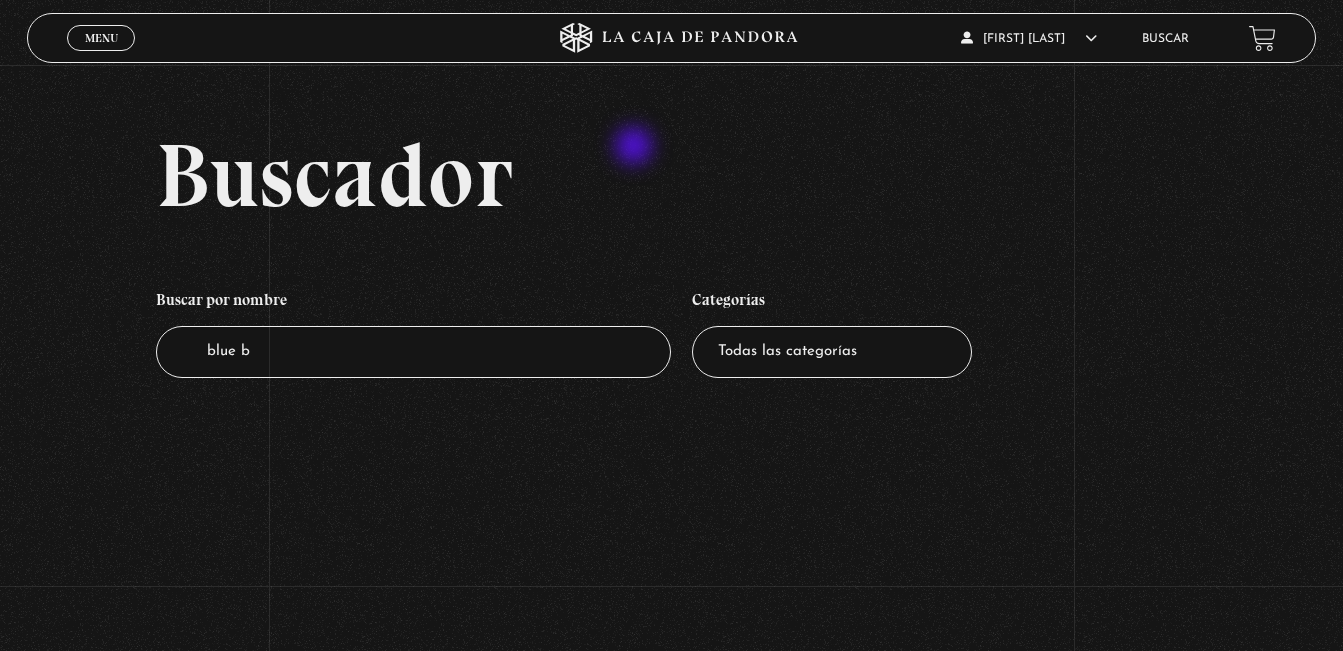 click on "Buscador" at bounding box center (736, 175) 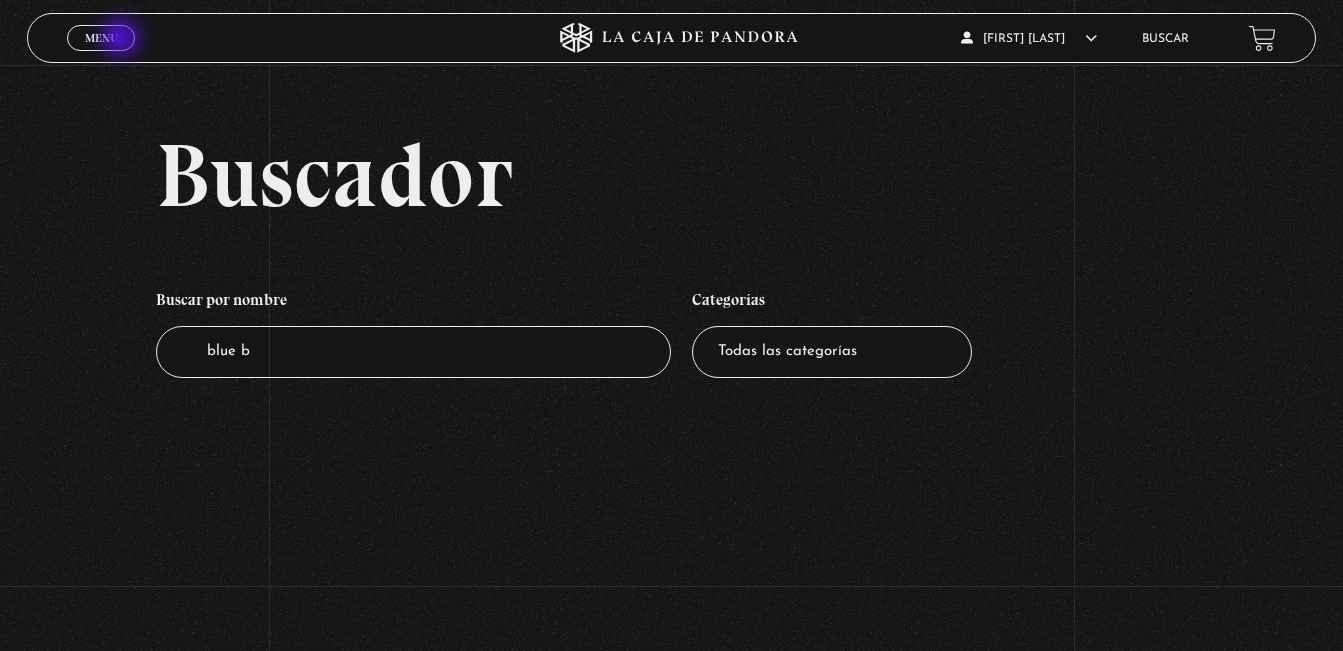 click on "Menu Cerrar" at bounding box center (101, 38) 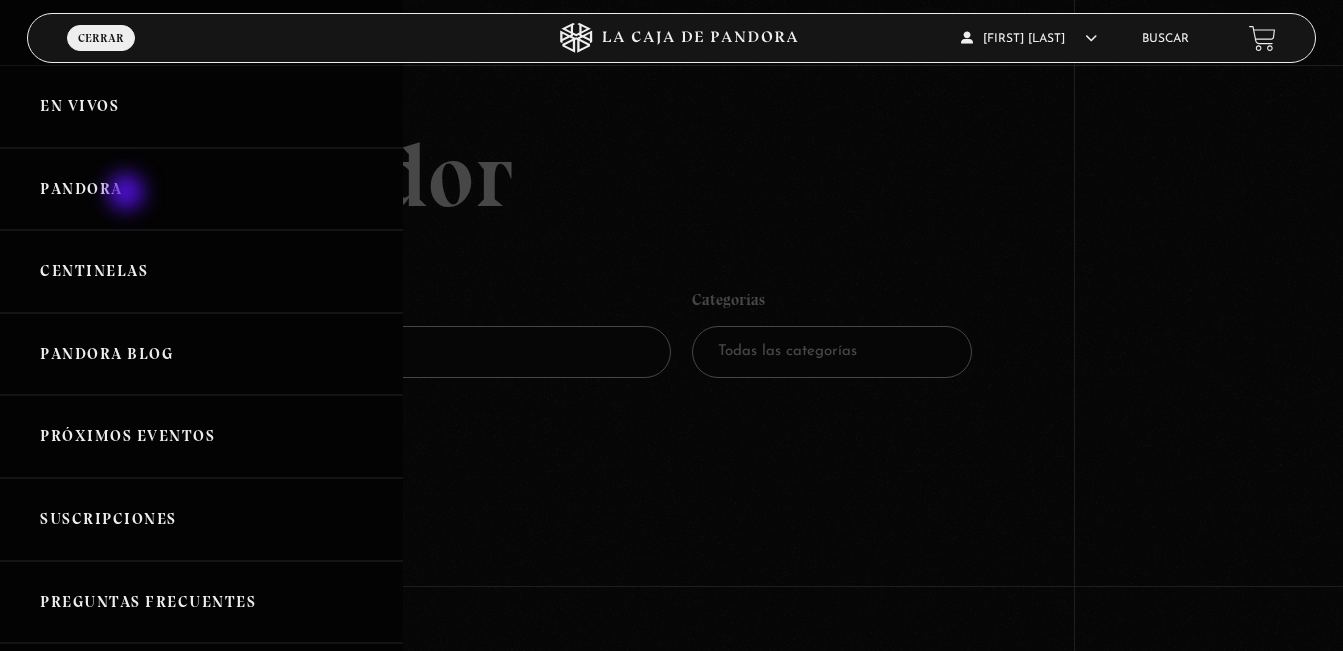 click on "Pandora" at bounding box center [201, 189] 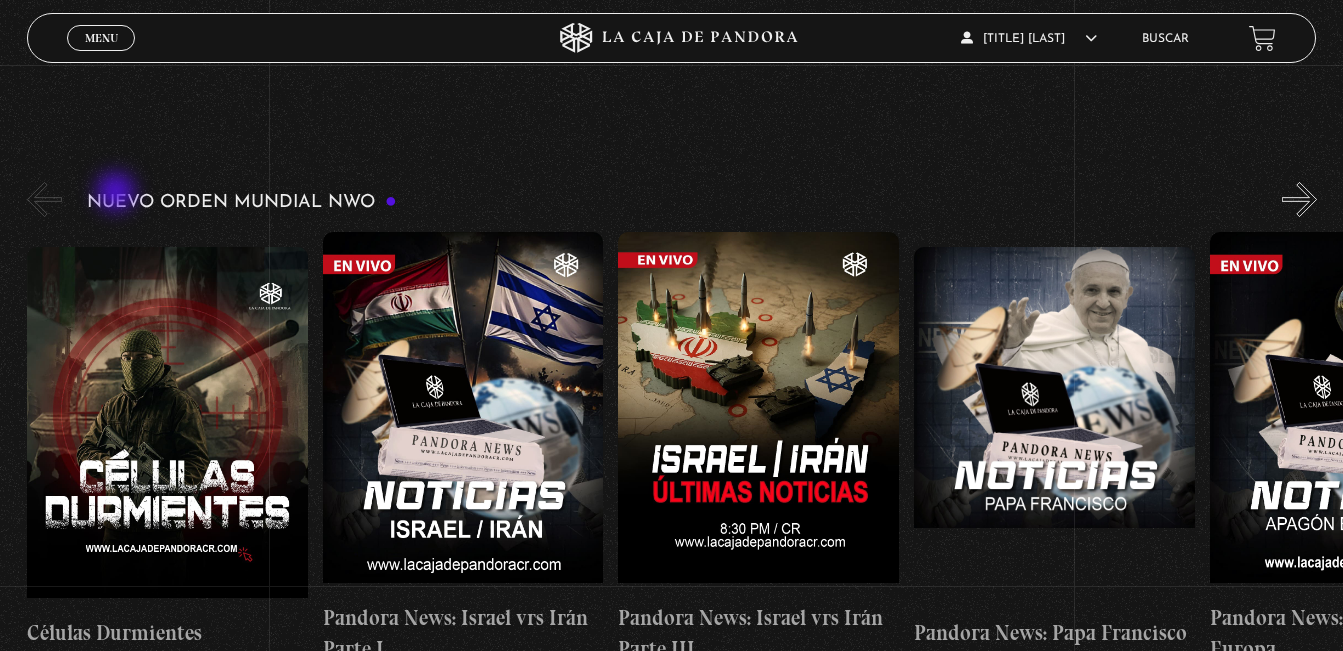scroll, scrollTop: 240, scrollLeft: 0, axis: vertical 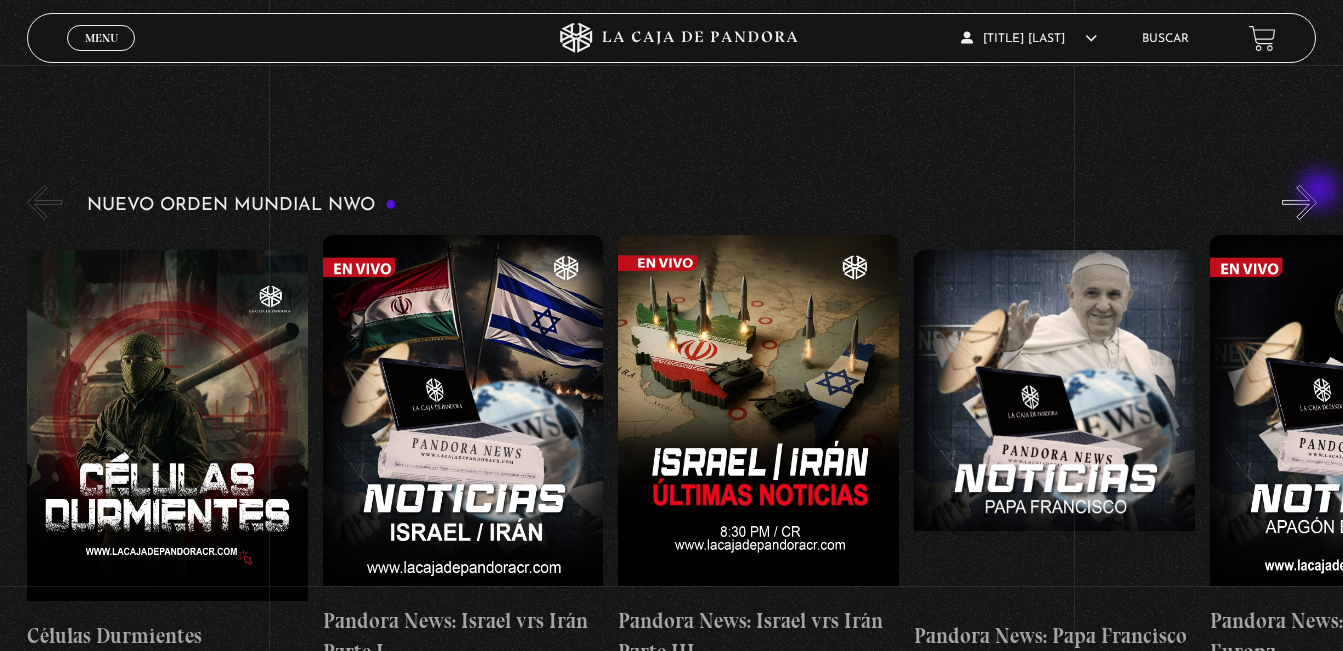 click on "»" at bounding box center [1299, 202] 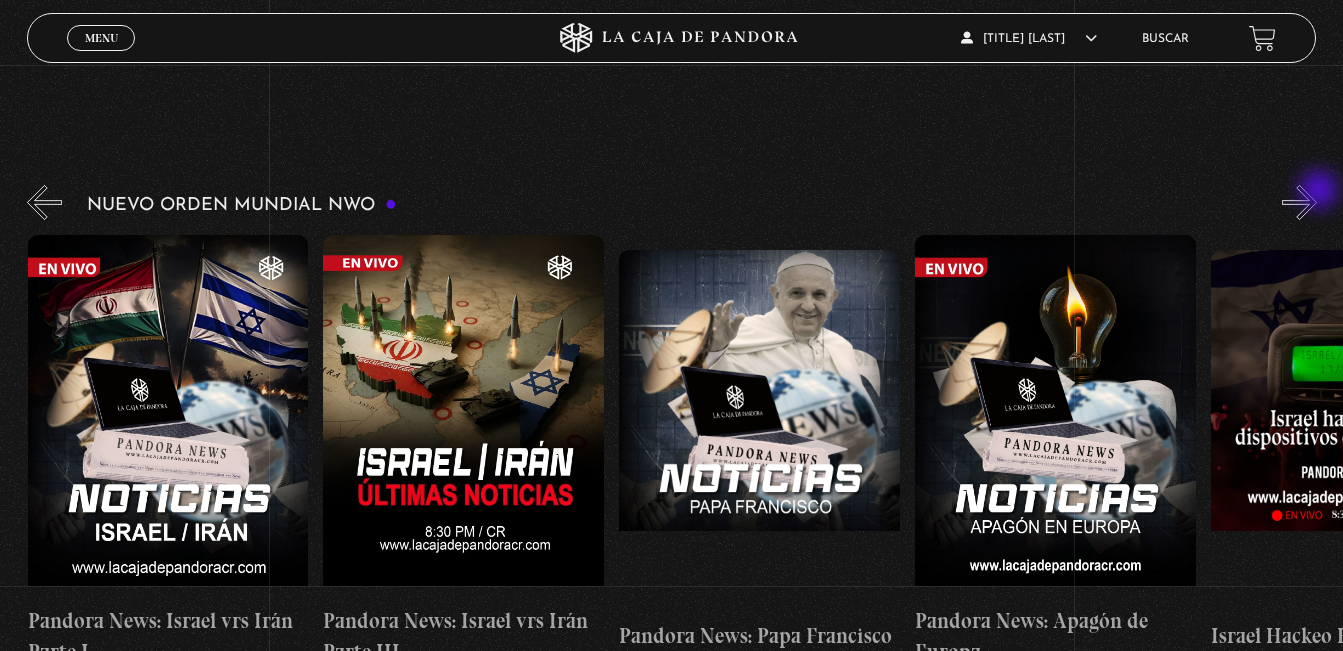 scroll, scrollTop: 0, scrollLeft: 296, axis: horizontal 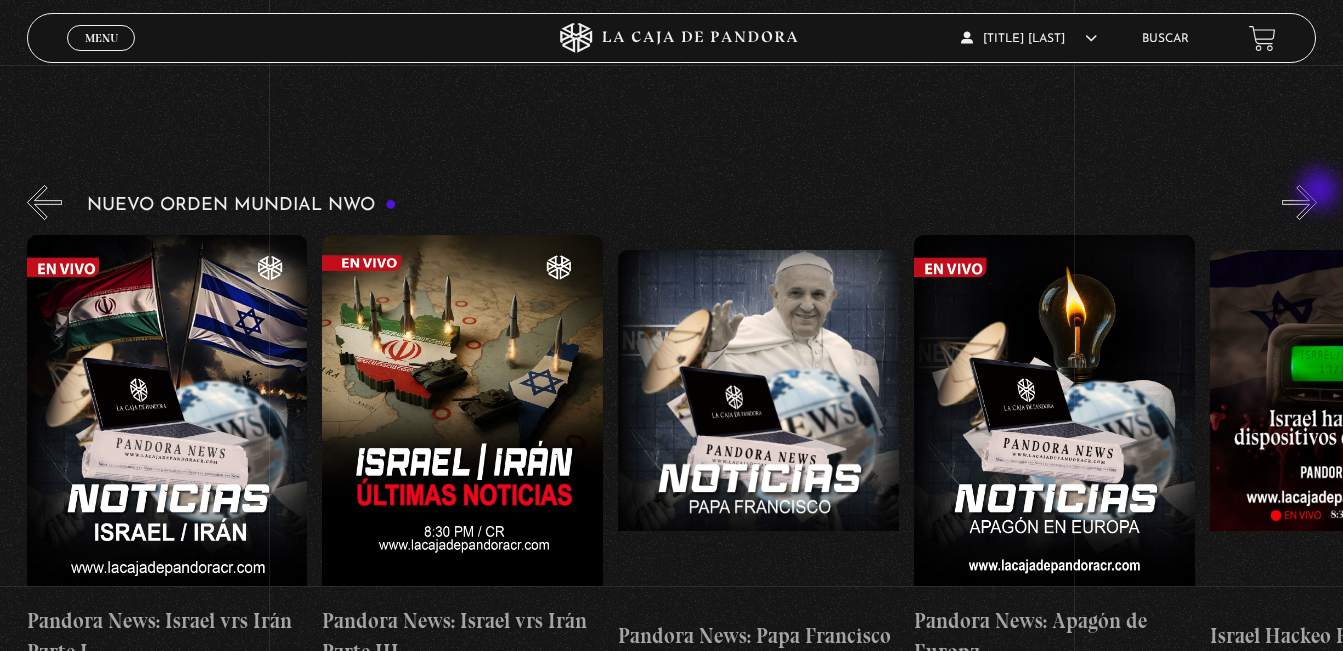 click on "»" at bounding box center [1299, 202] 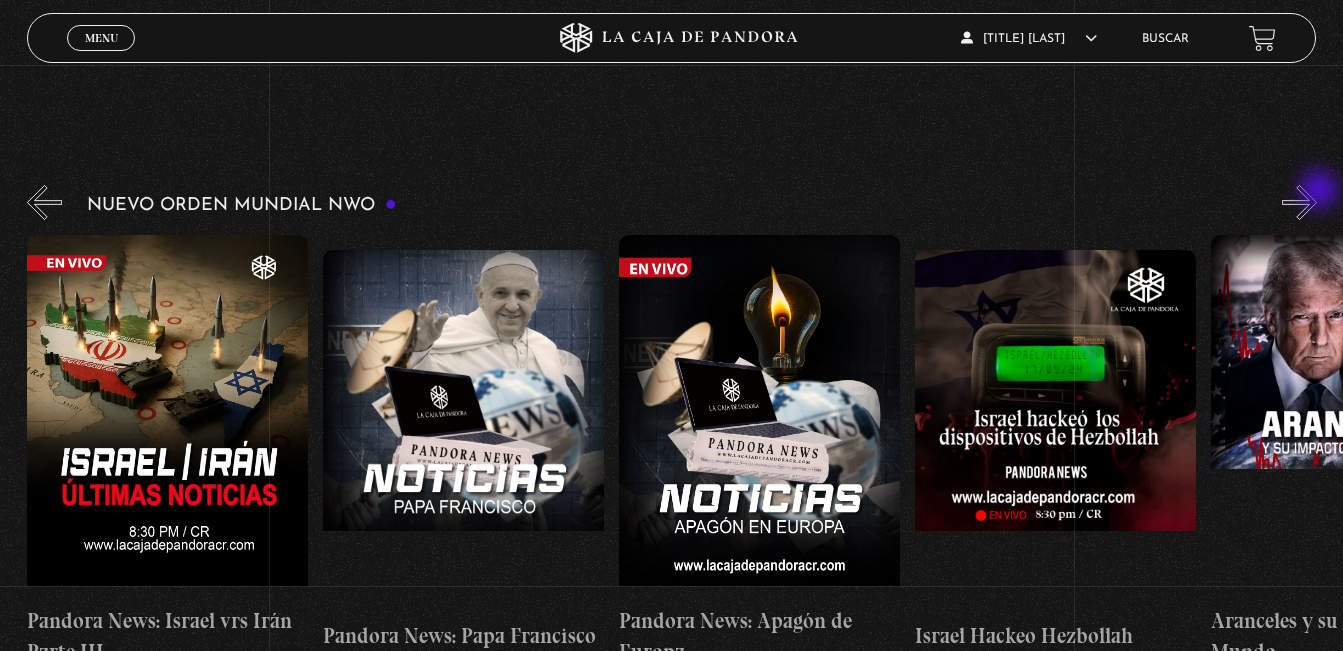 scroll, scrollTop: 0, scrollLeft: 592, axis: horizontal 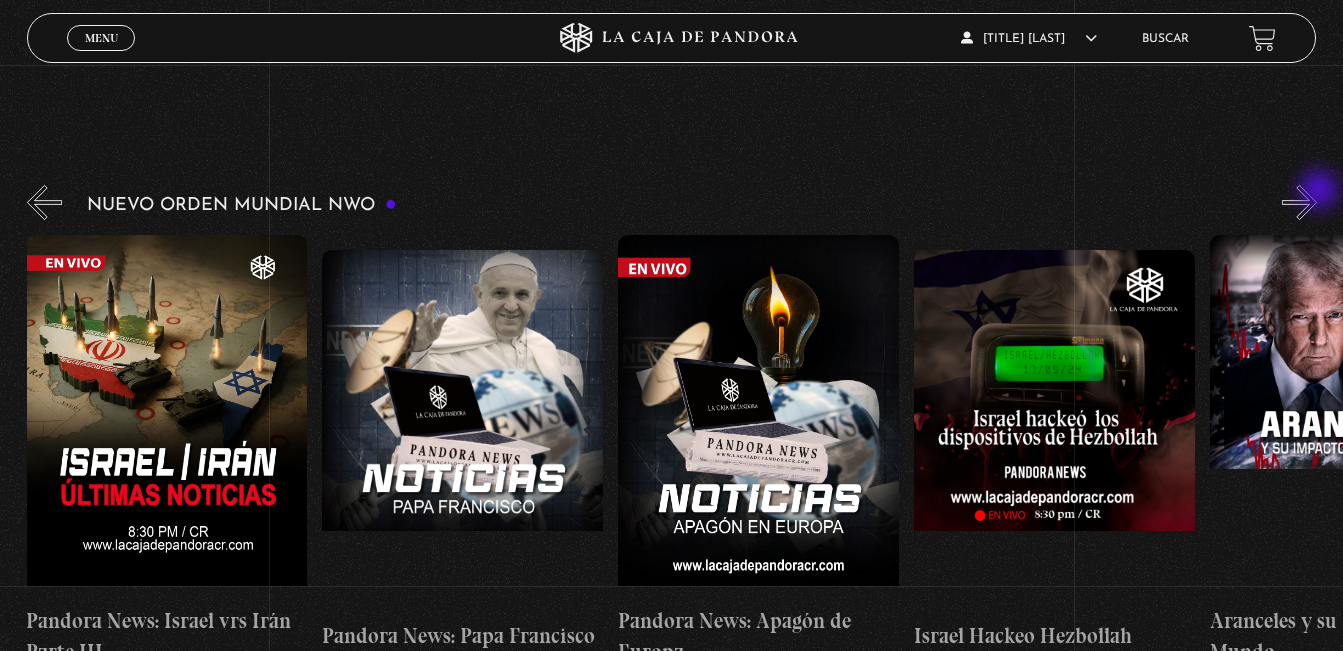 click on "»" at bounding box center [1299, 202] 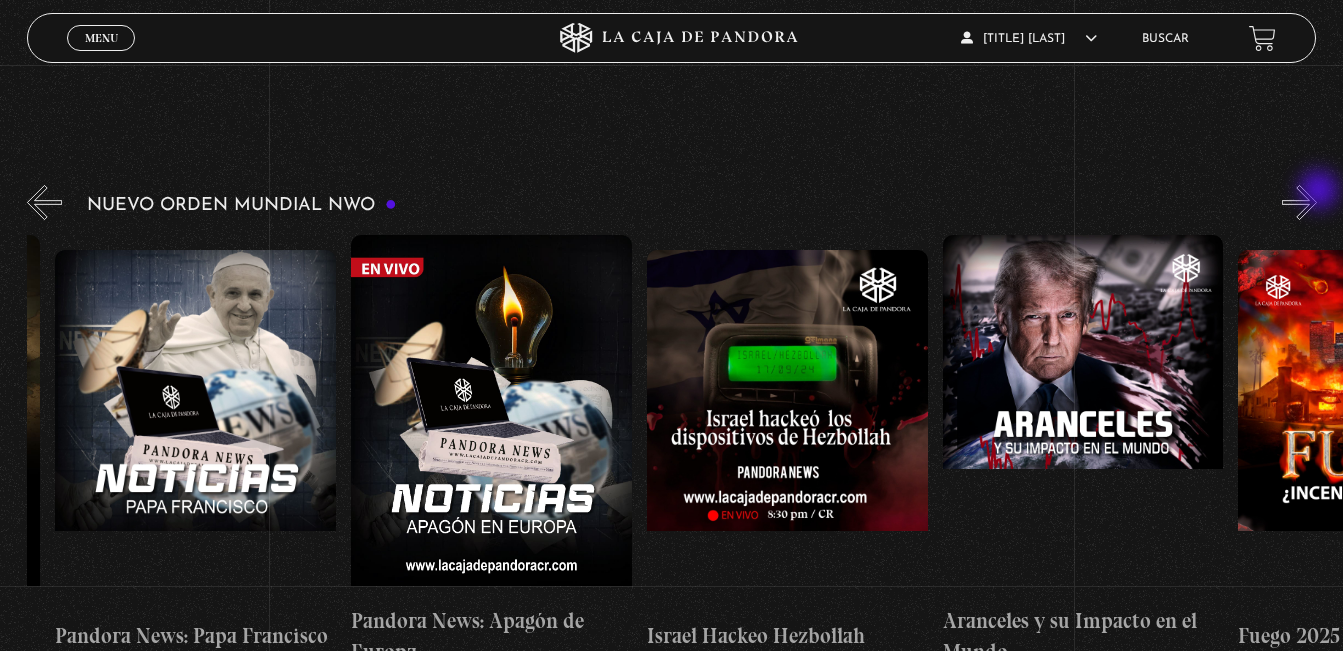 scroll, scrollTop: 0, scrollLeft: 887, axis: horizontal 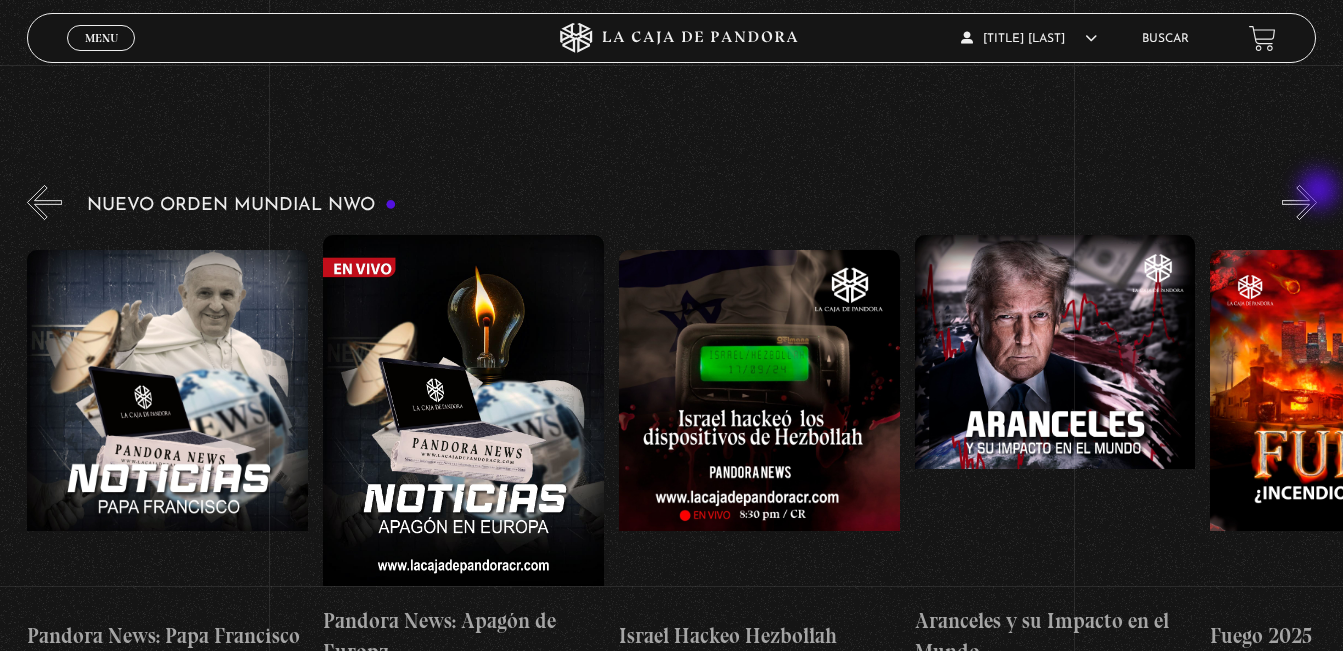 click on "»" at bounding box center (1299, 202) 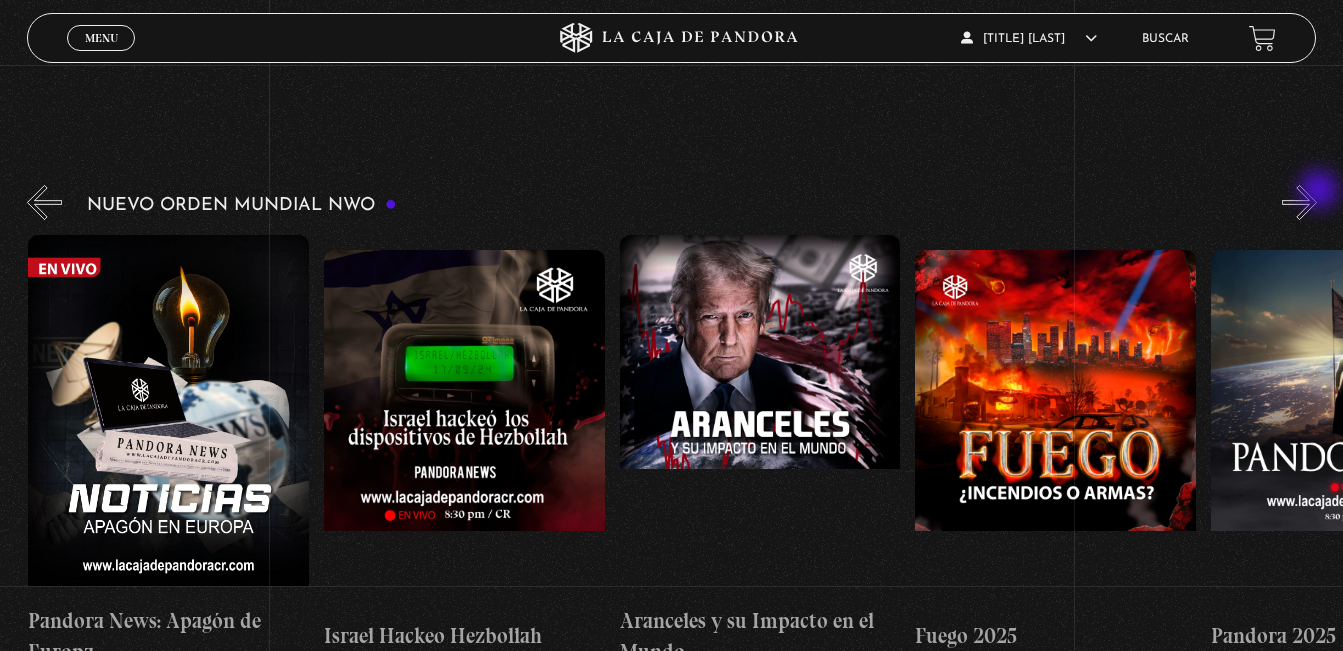 scroll, scrollTop: 0, scrollLeft: 1183, axis: horizontal 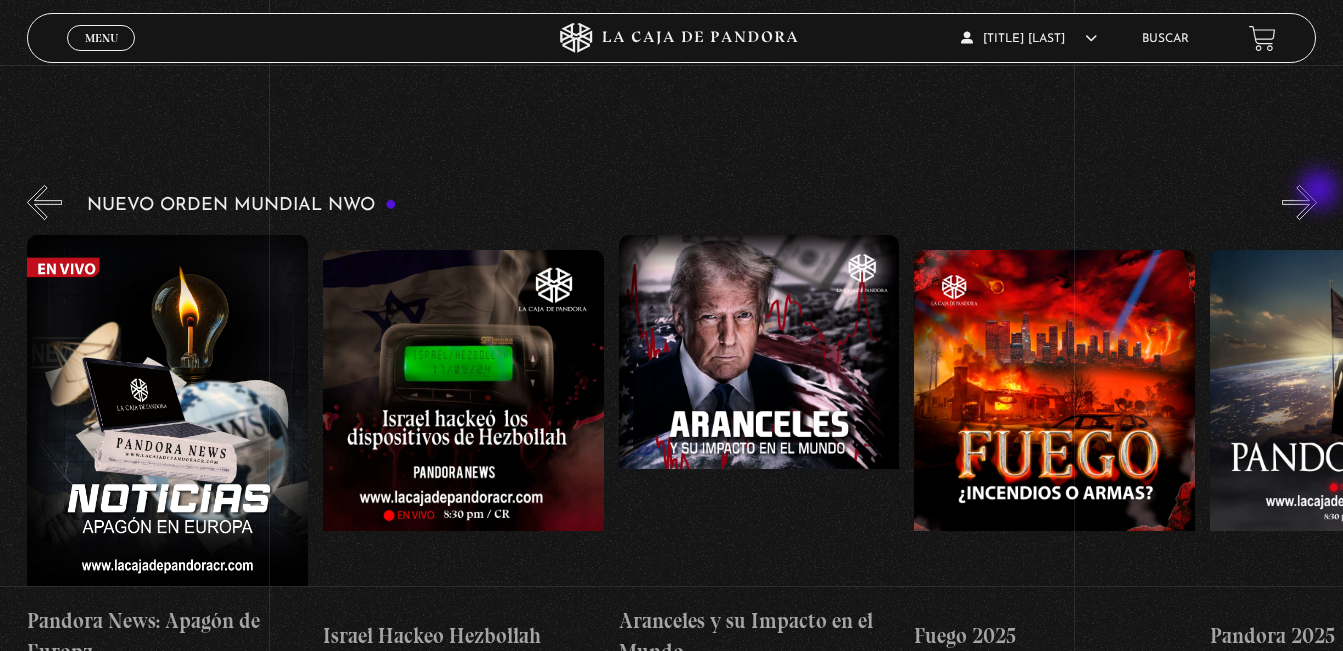 click on "»" at bounding box center [1299, 202] 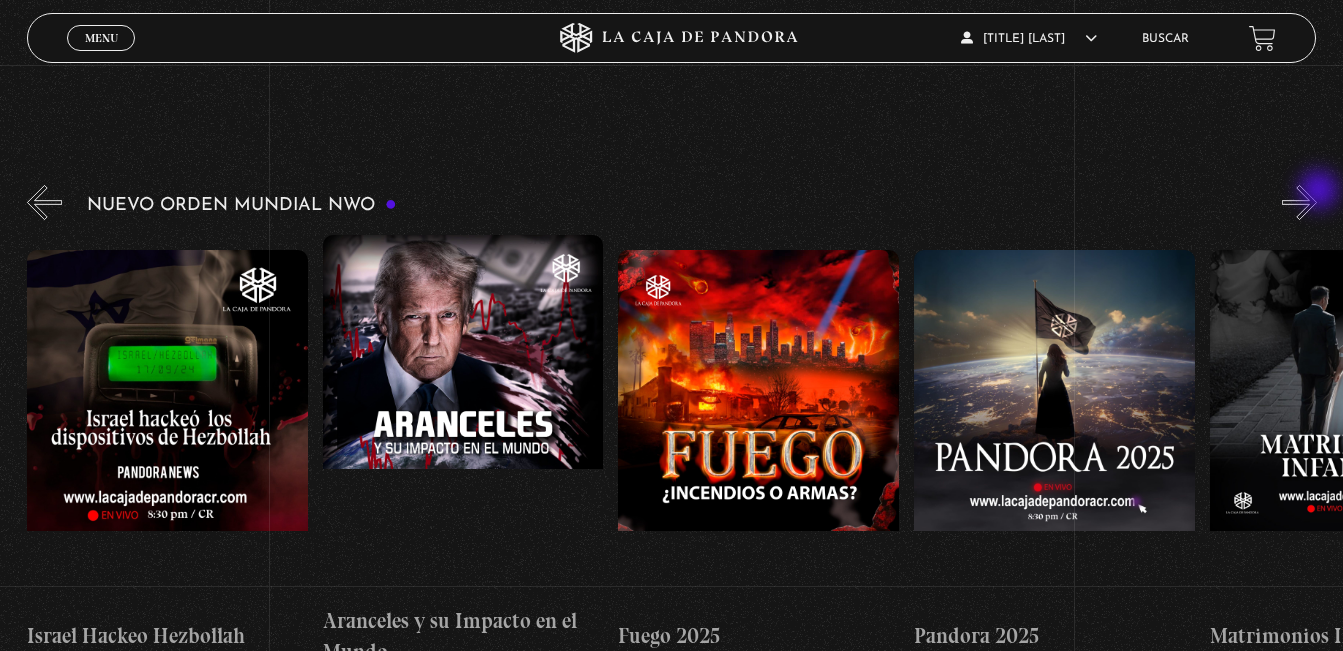 click on "»" at bounding box center (1299, 202) 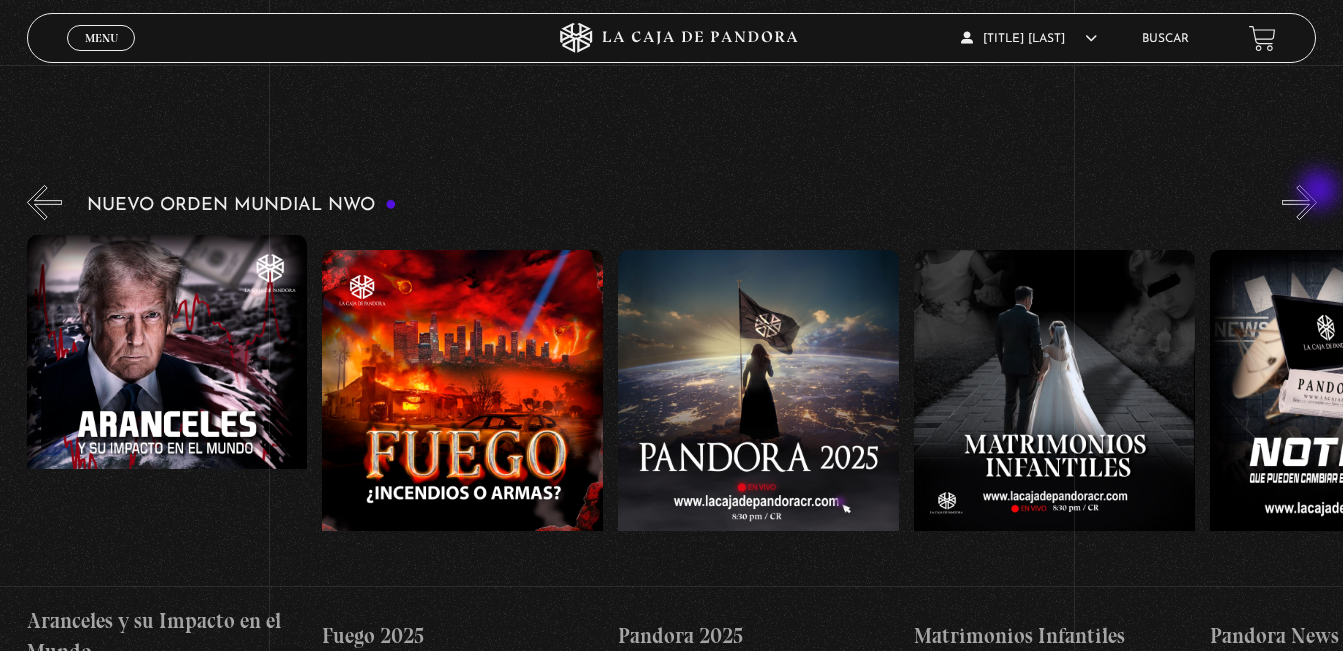 click on "»" at bounding box center [1299, 202] 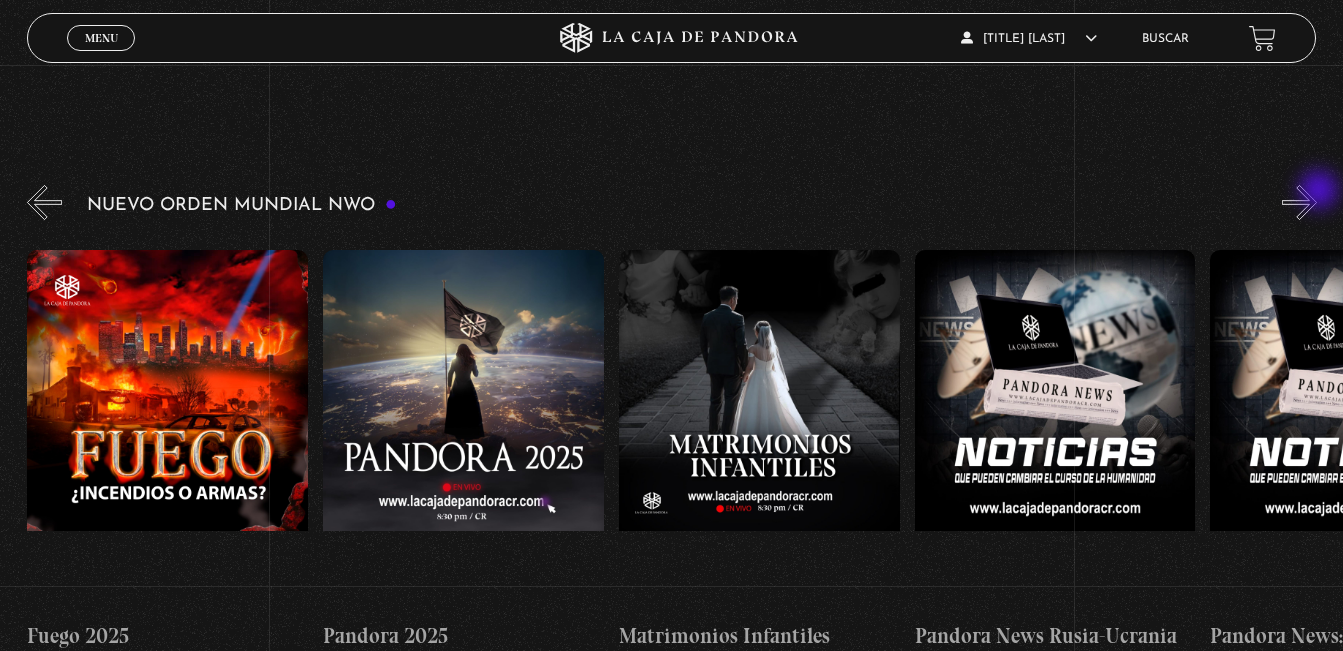 click on "»" at bounding box center (1299, 202) 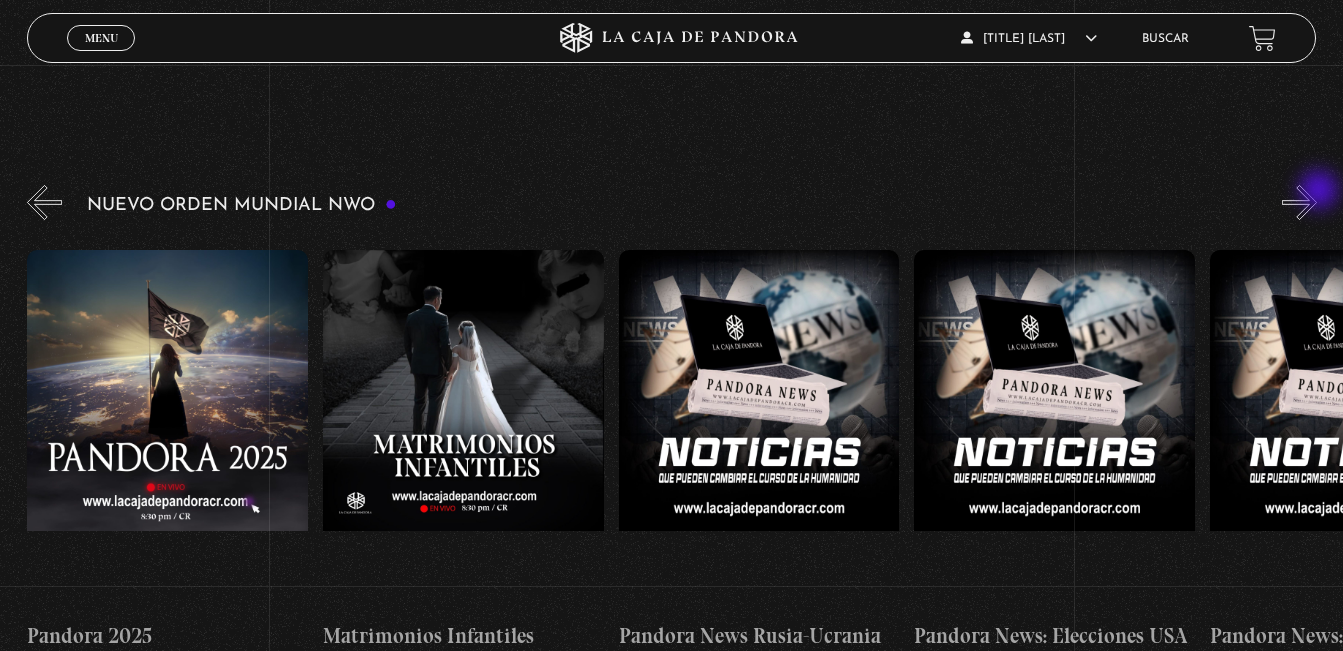click on "»" at bounding box center [1299, 202] 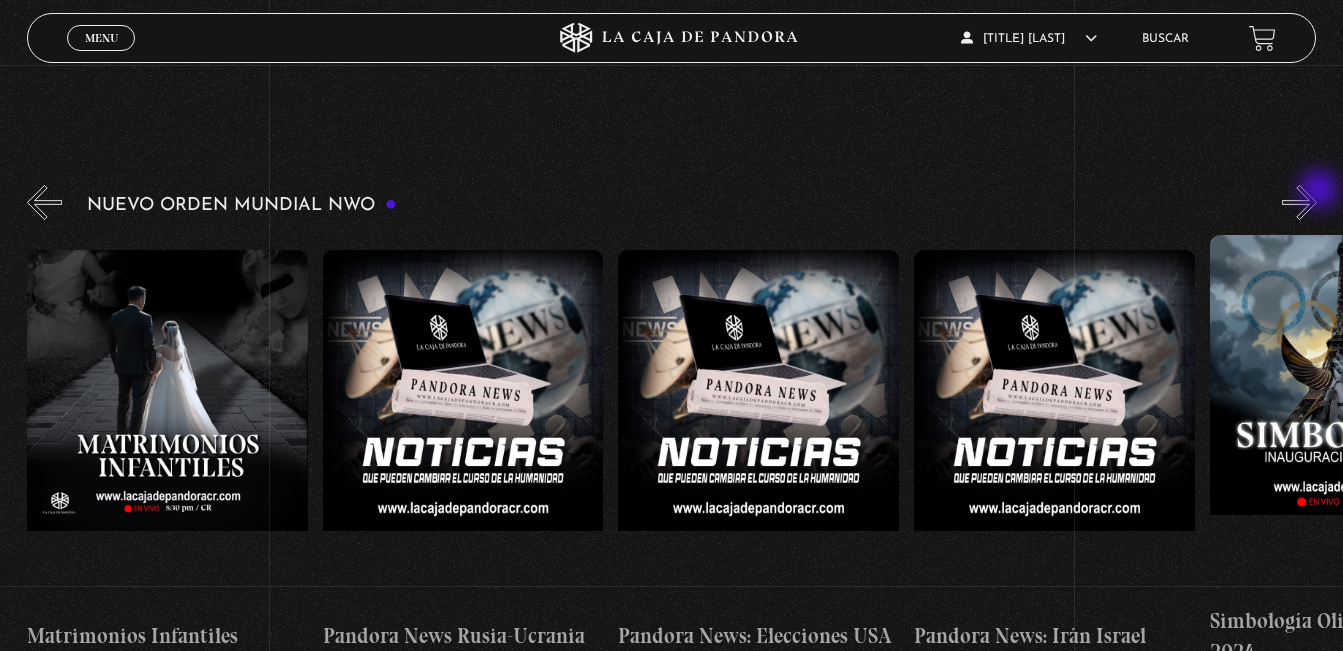 click on "»" at bounding box center (1299, 202) 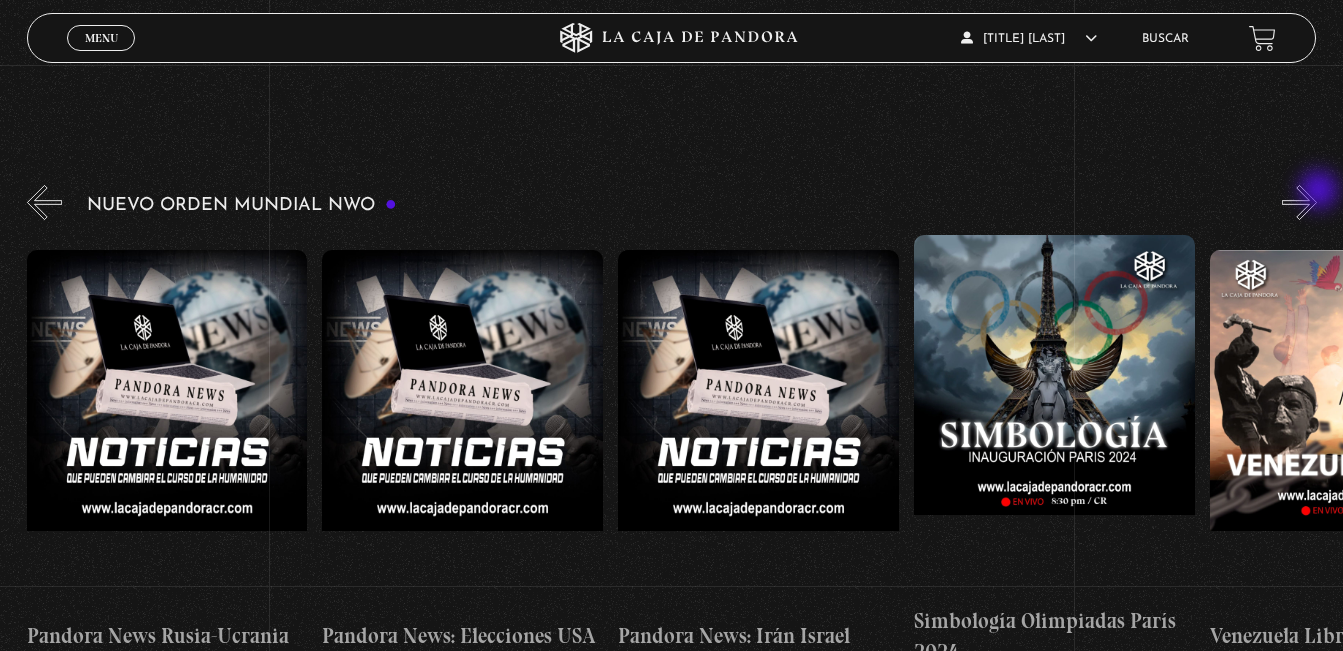 click on "»" at bounding box center [1299, 202] 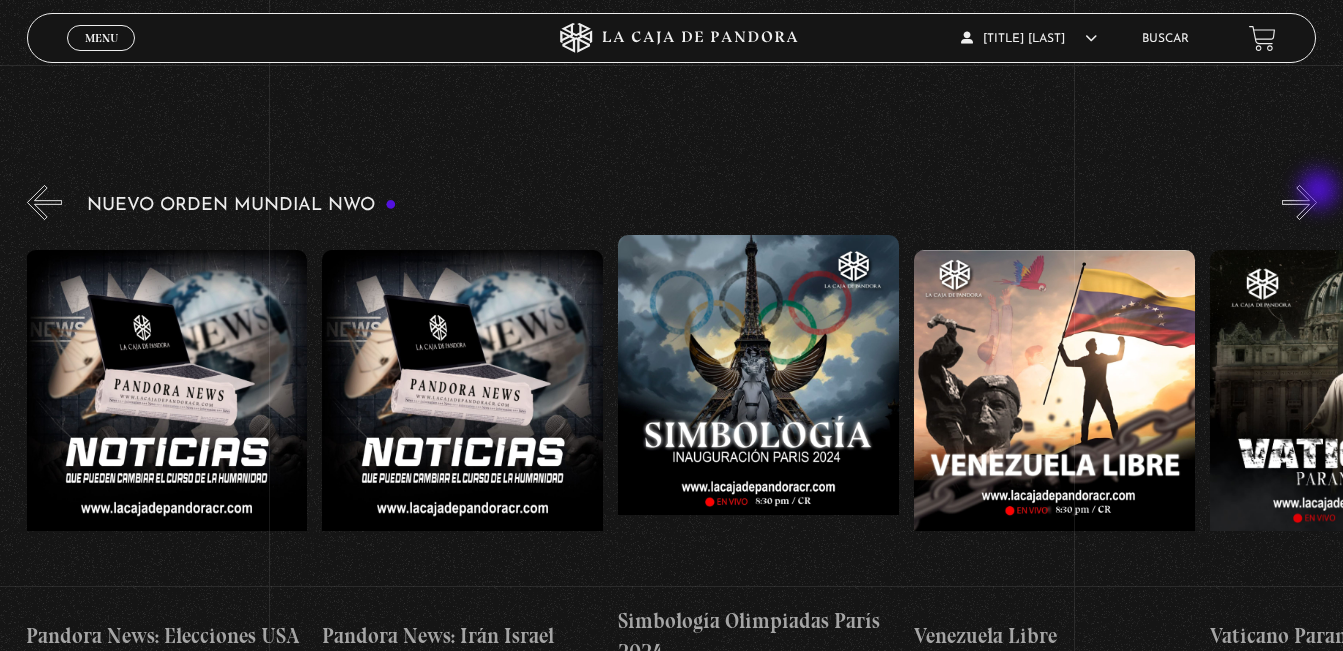 click on "»" at bounding box center (1299, 202) 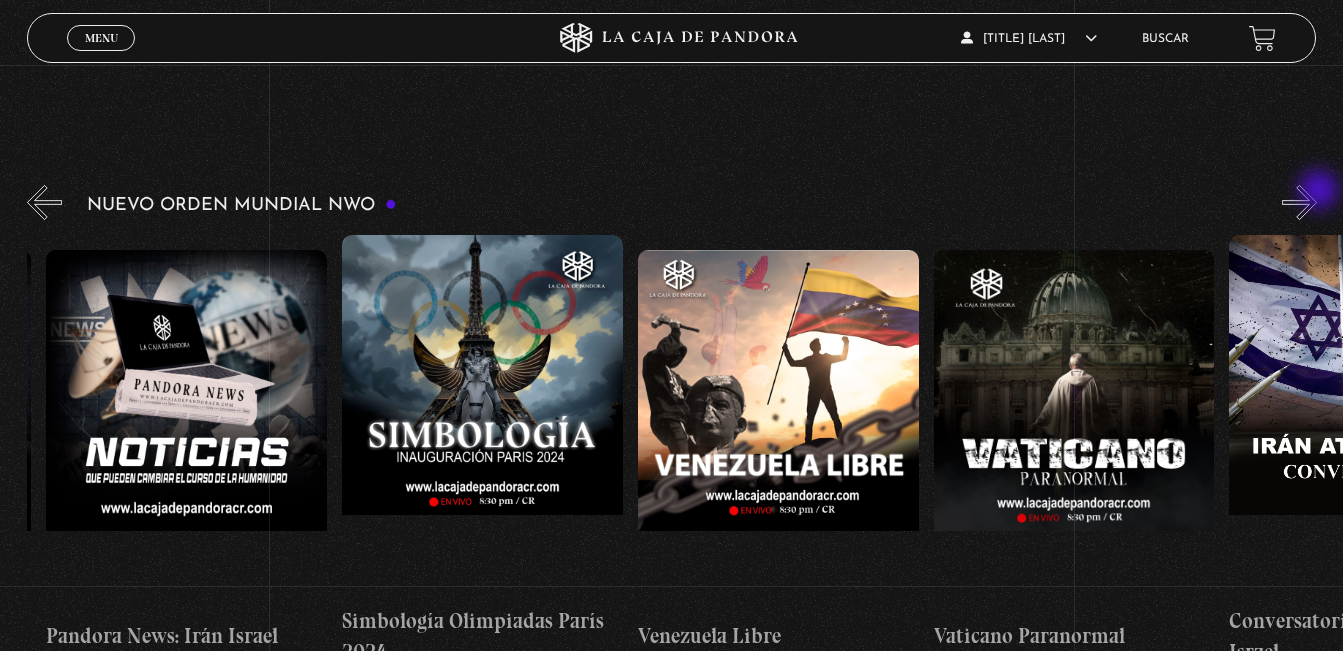 scroll, scrollTop: 0, scrollLeft: 3549, axis: horizontal 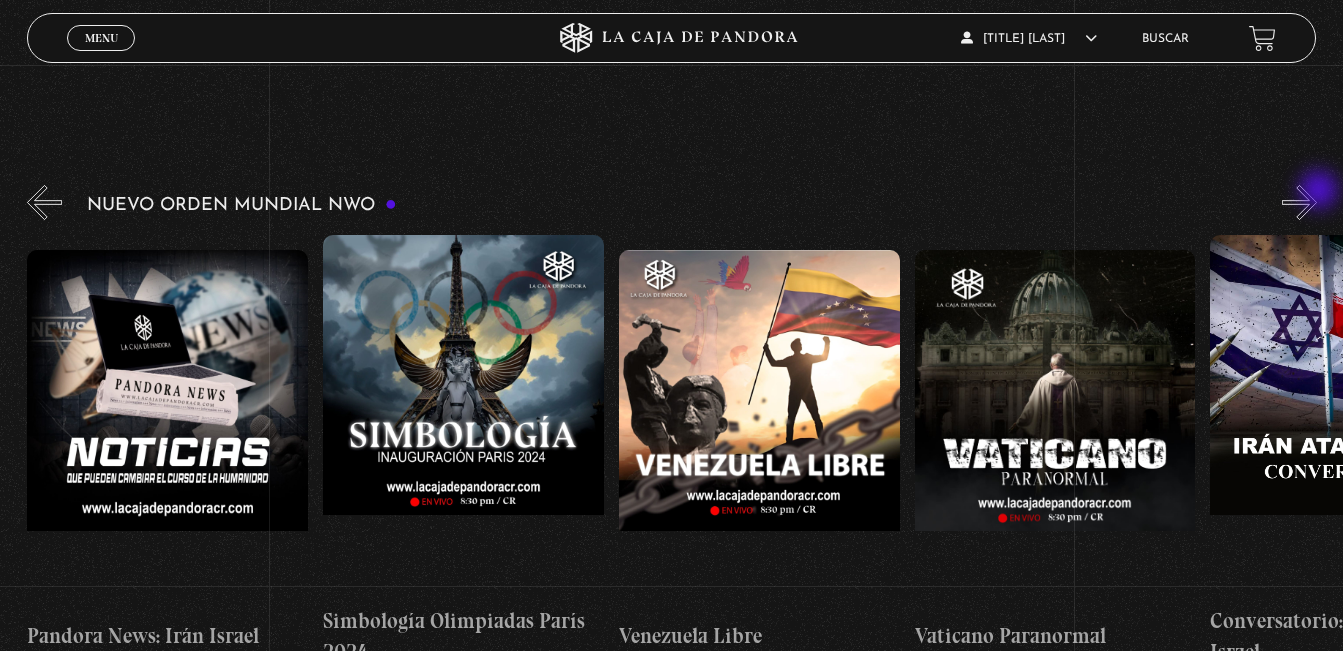 click on "»" at bounding box center (1299, 202) 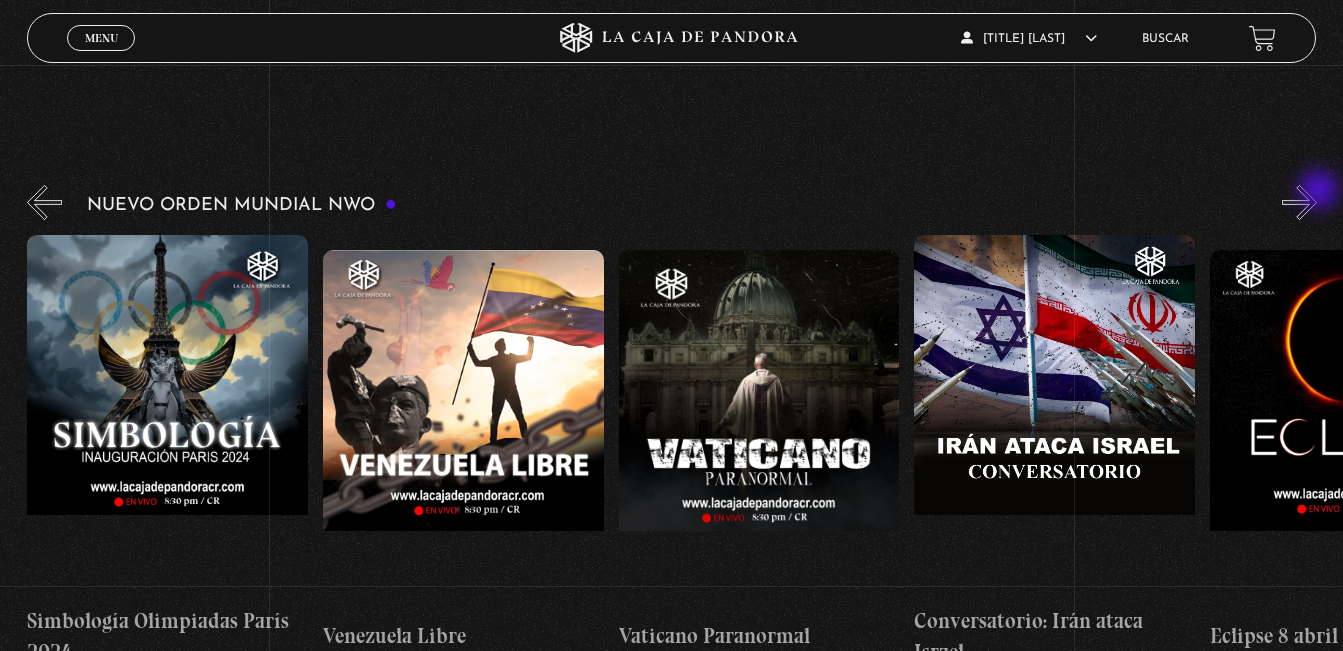 click on "»" at bounding box center (1299, 202) 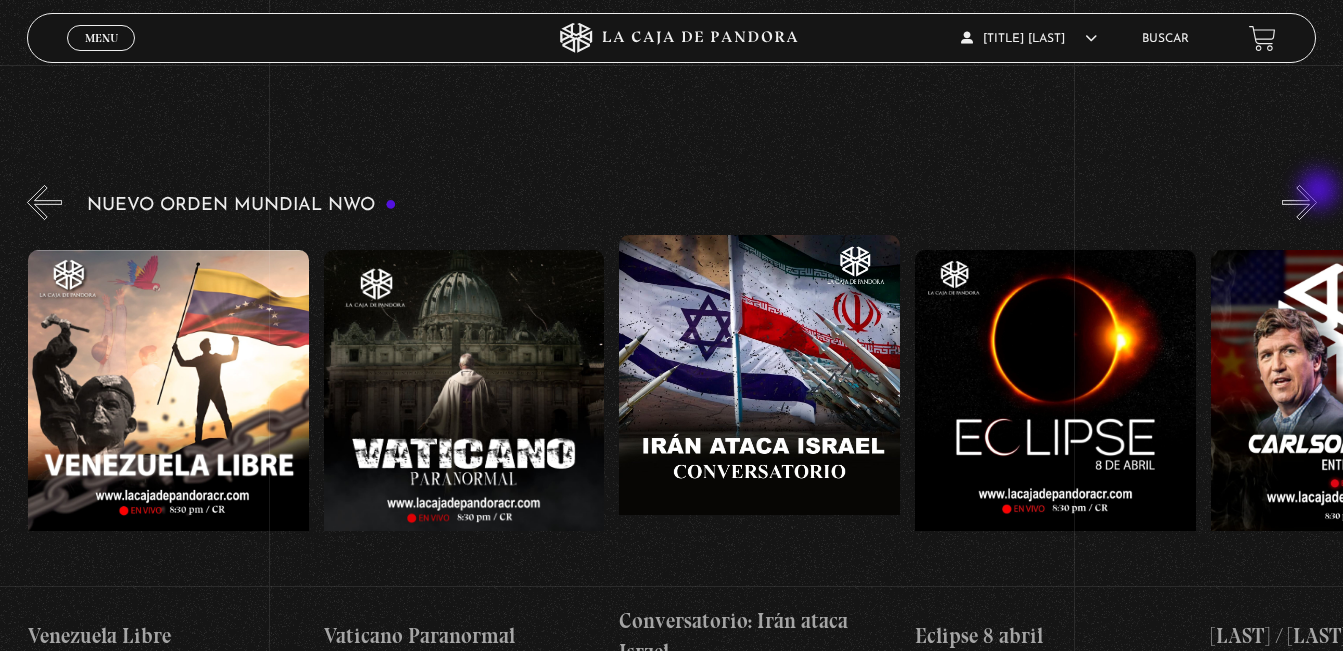 scroll, scrollTop: 0, scrollLeft: 4141, axis: horizontal 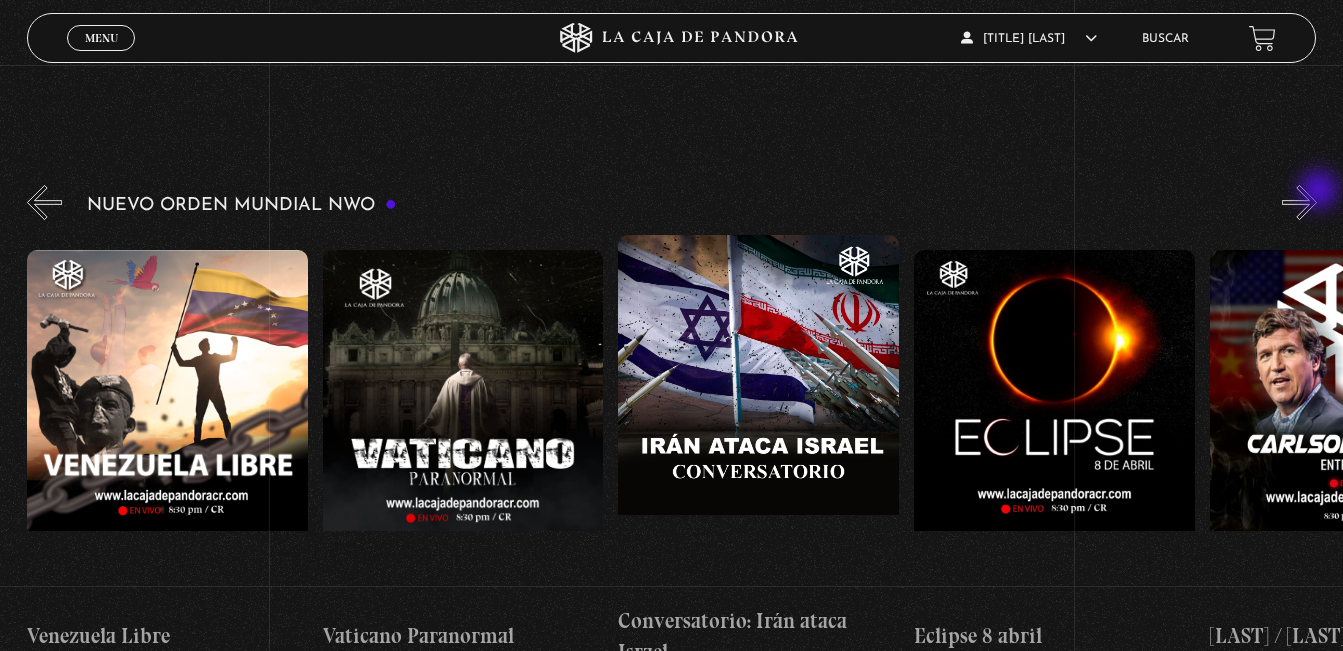 click on "»" at bounding box center (1299, 202) 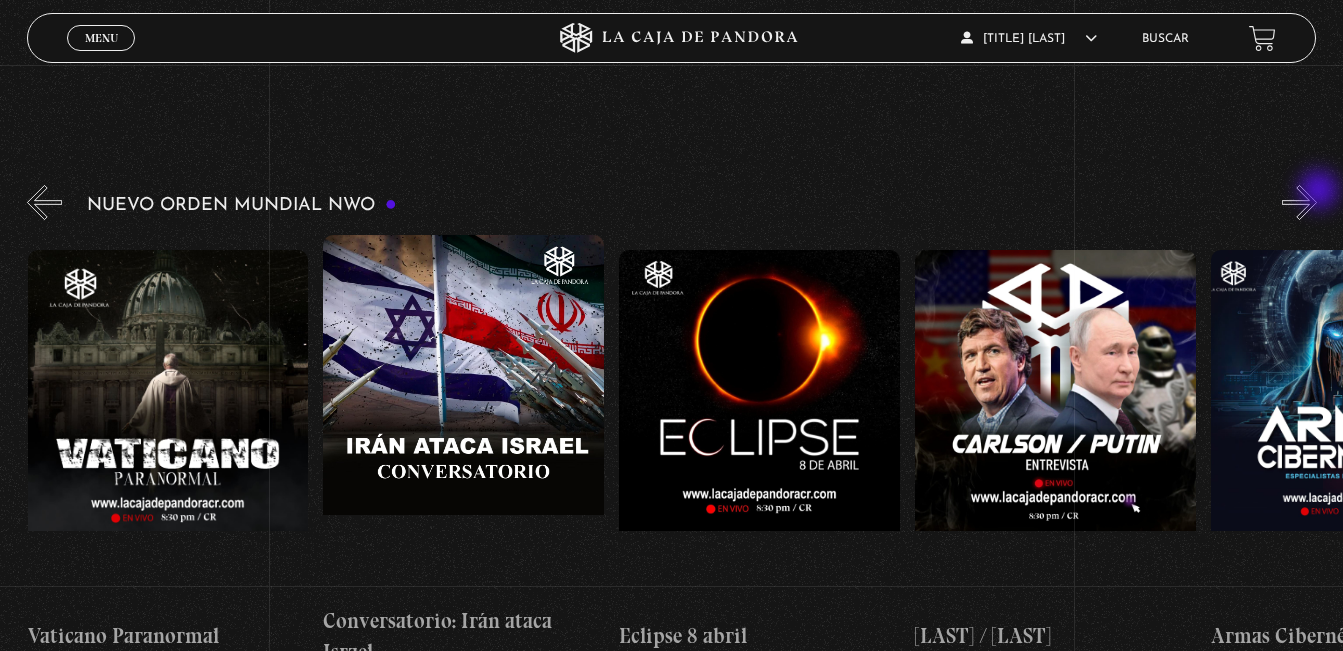 scroll, scrollTop: 0, scrollLeft: 4437, axis: horizontal 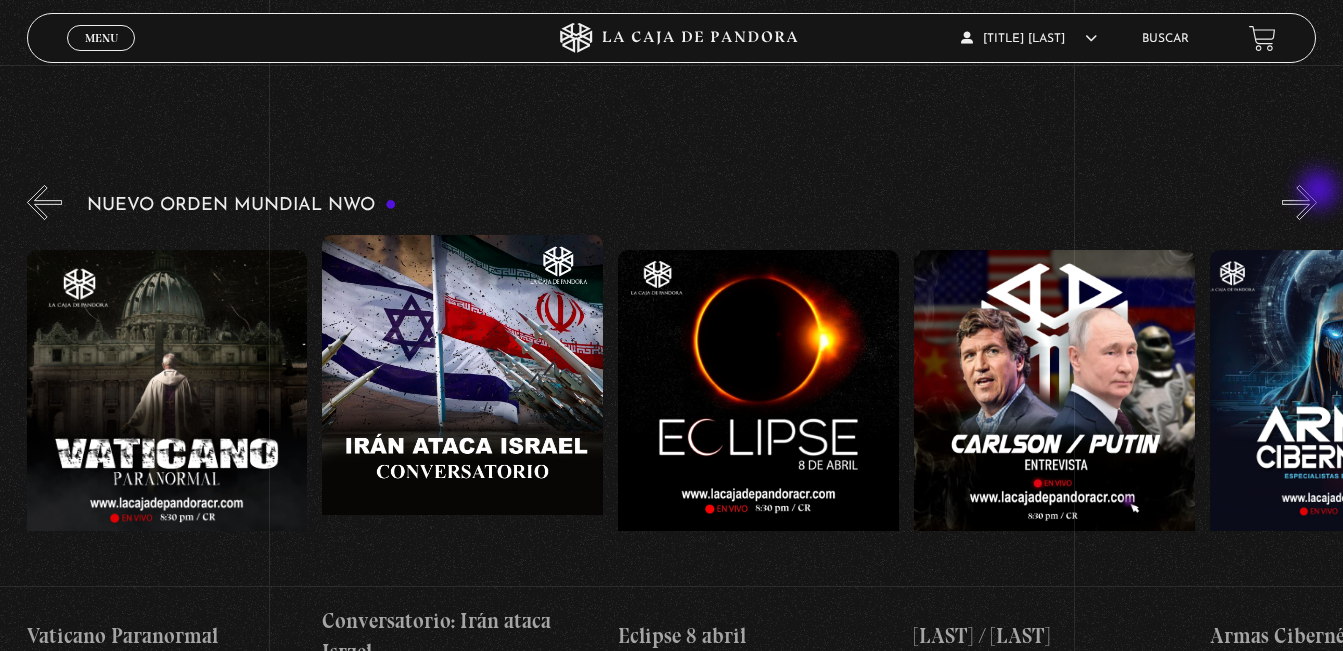 click on "»" at bounding box center (1299, 202) 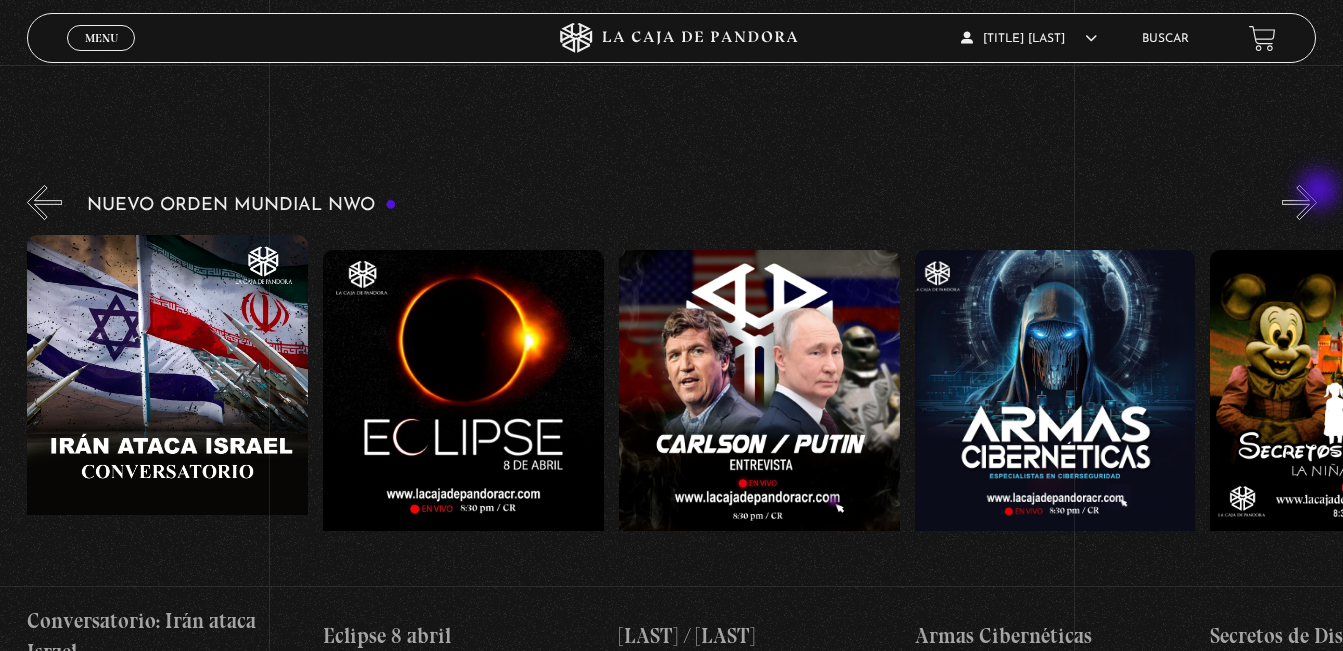 scroll, scrollTop: 0, scrollLeft: 4732, axis: horizontal 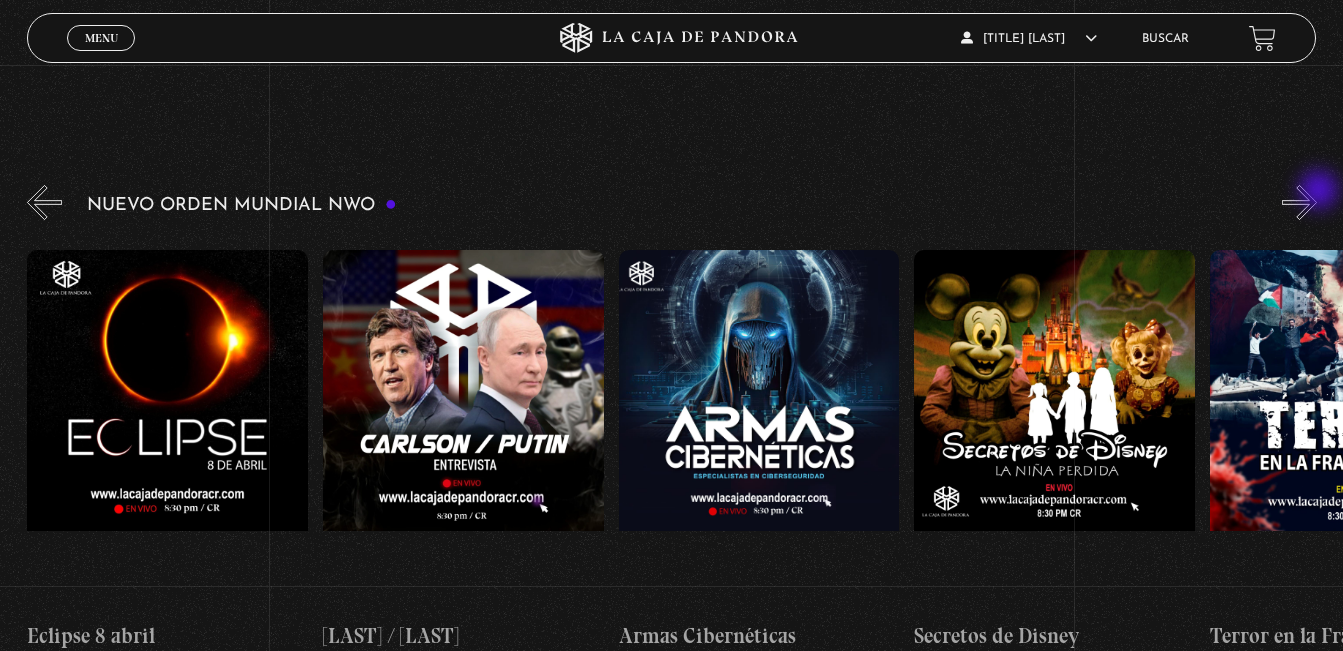click on "»" at bounding box center (1299, 202) 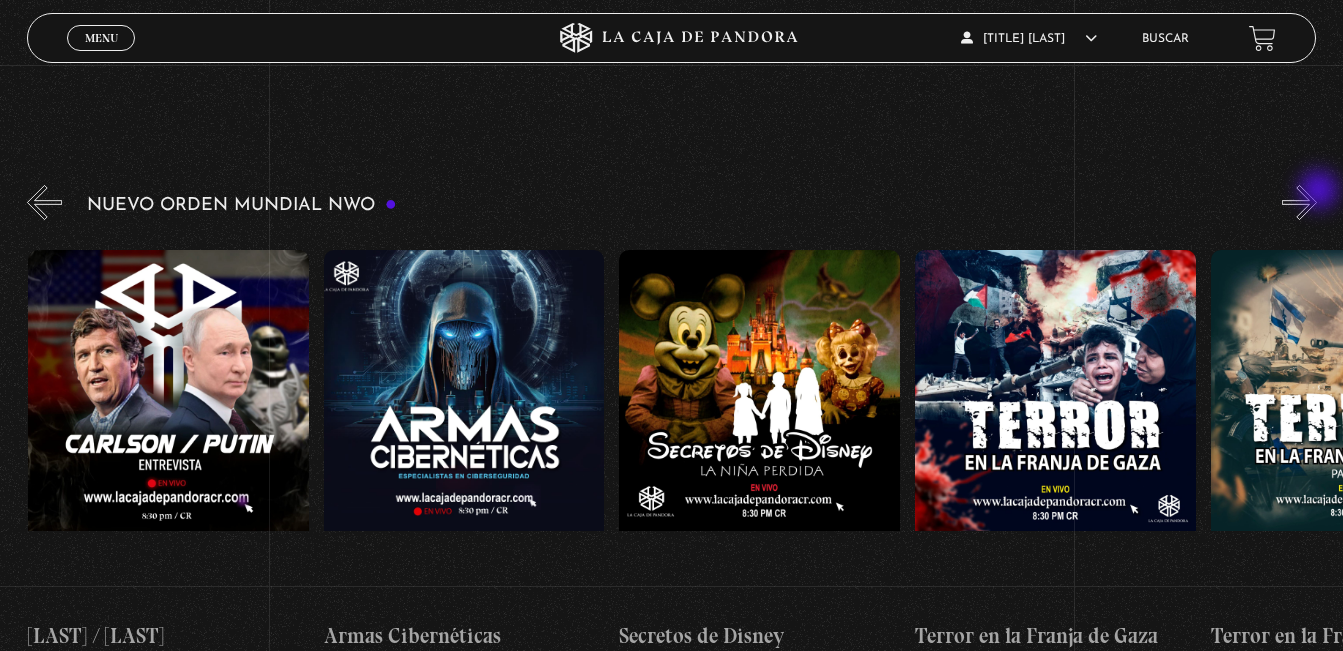 scroll, scrollTop: 0, scrollLeft: 5324, axis: horizontal 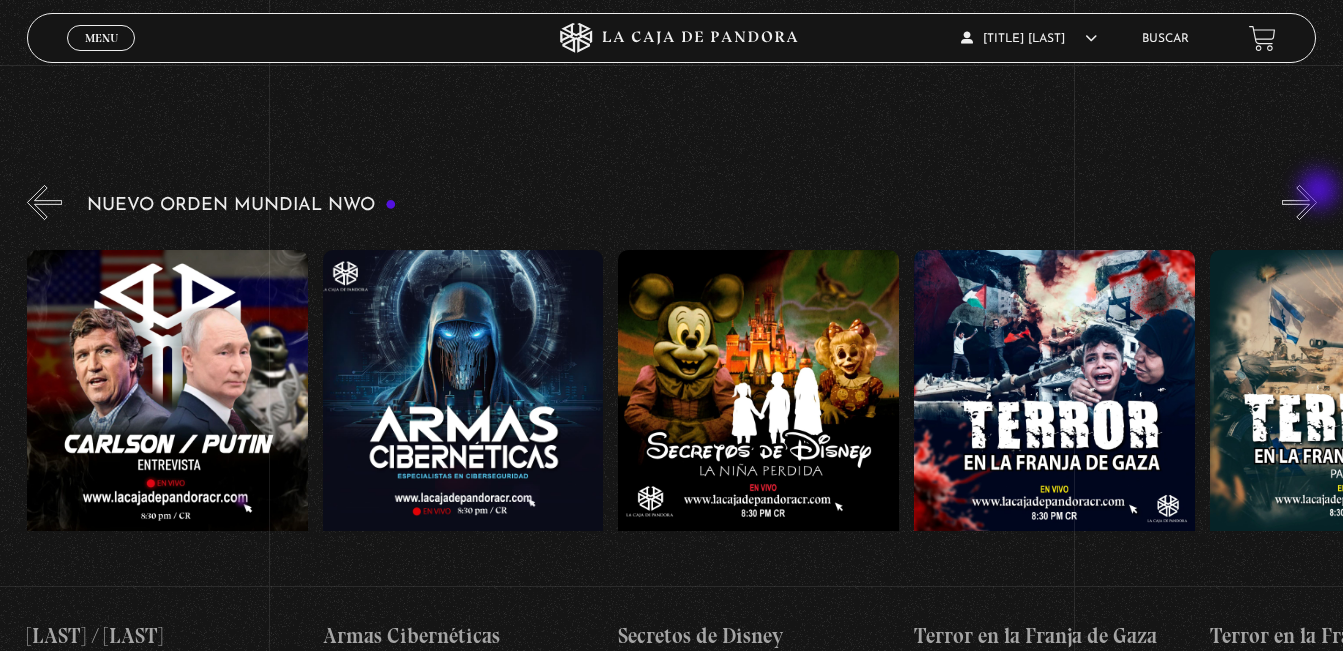 click on "»" at bounding box center (1299, 202) 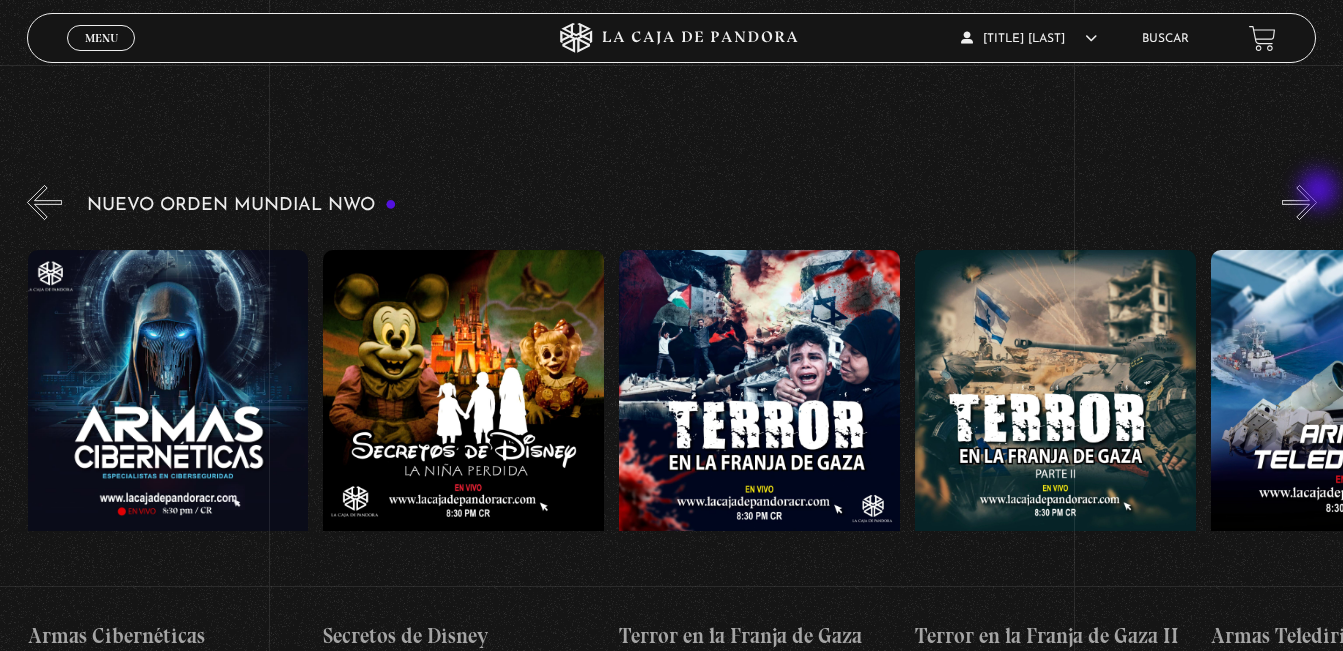 click on "»" at bounding box center [1299, 202] 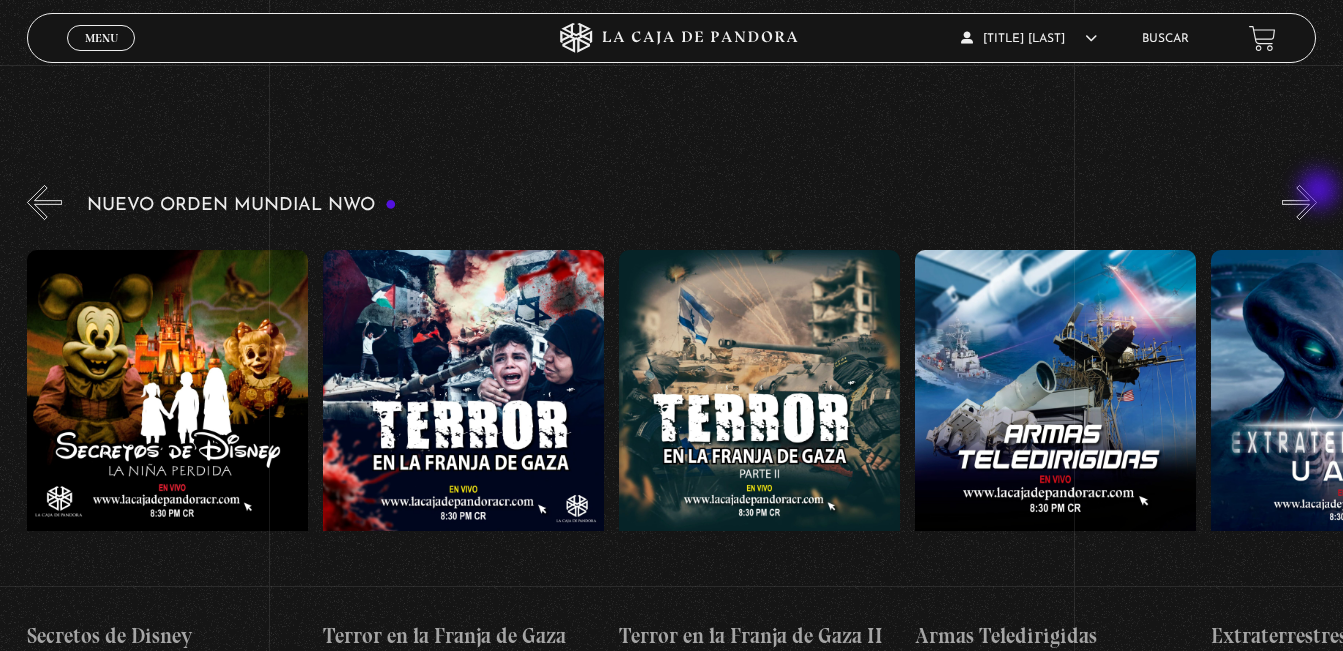 scroll, scrollTop: 0, scrollLeft: 5916, axis: horizontal 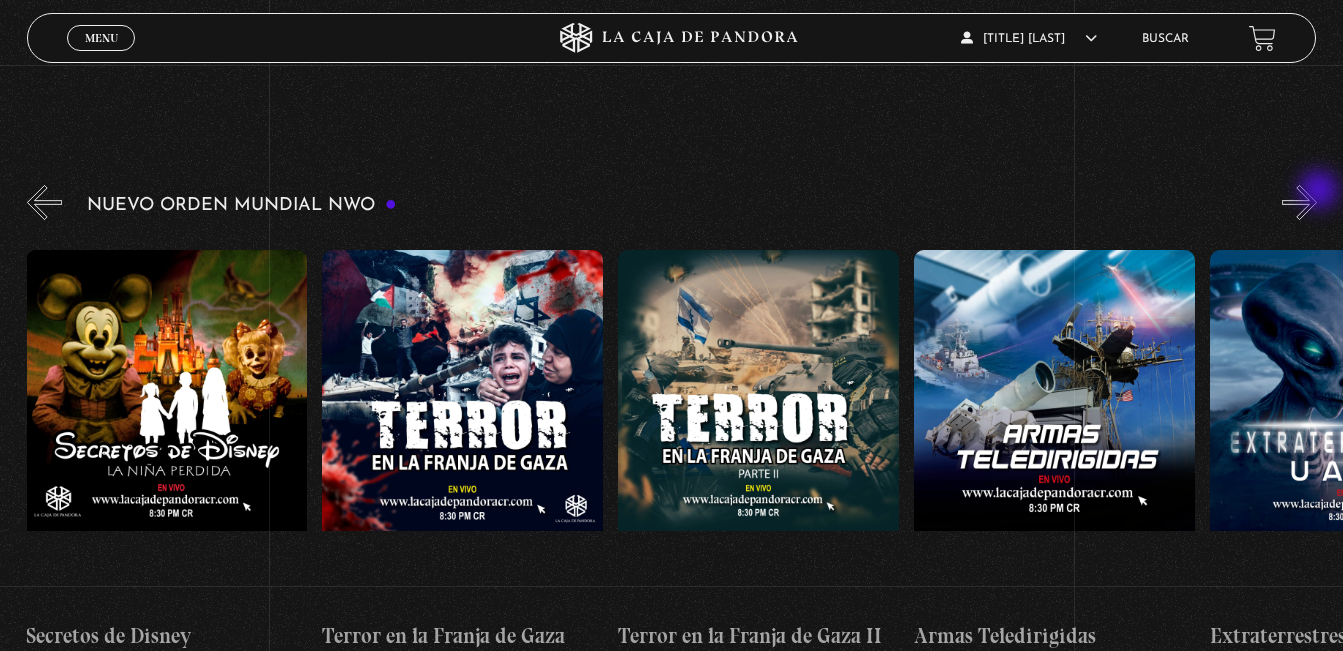 click on "»" at bounding box center (1299, 202) 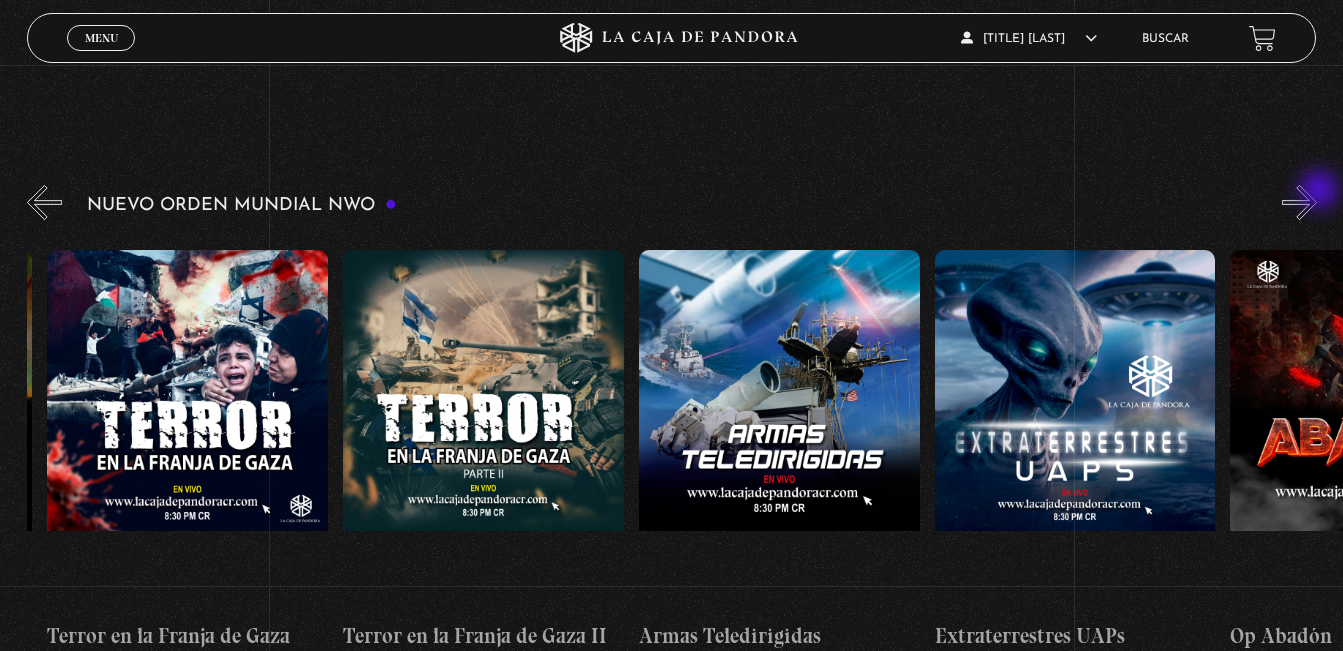 scroll, scrollTop: 0, scrollLeft: 6211, axis: horizontal 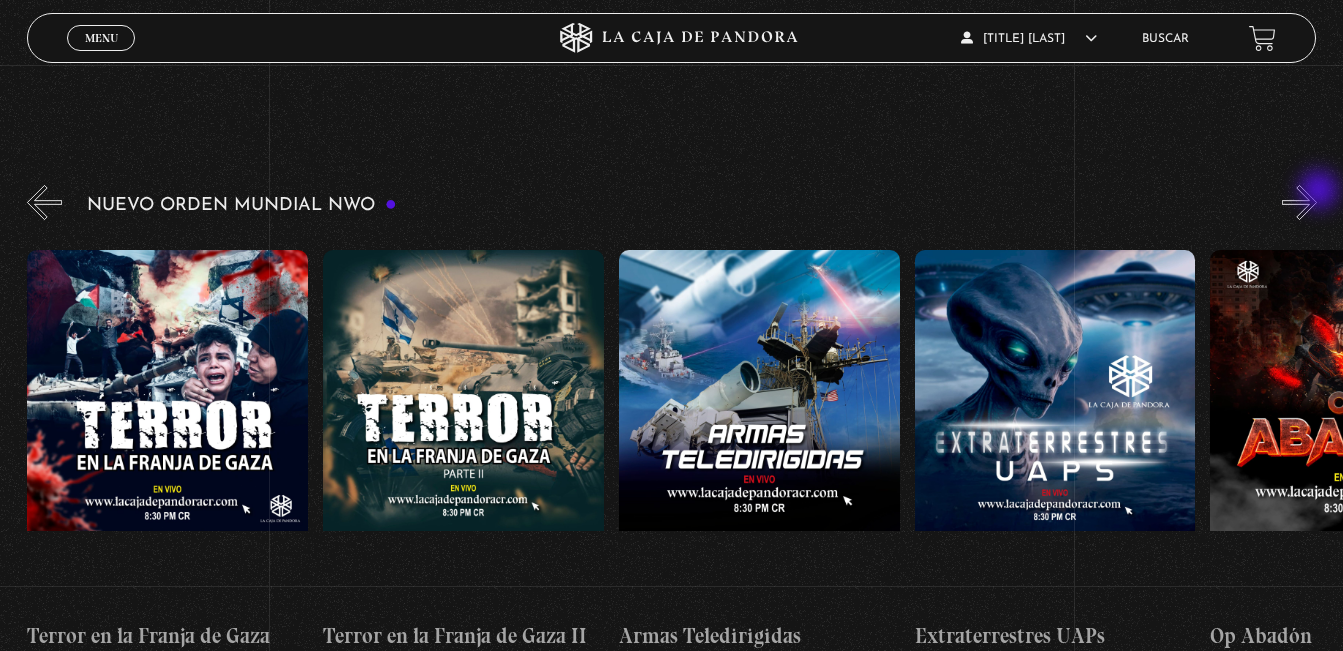click on "»" at bounding box center (1299, 202) 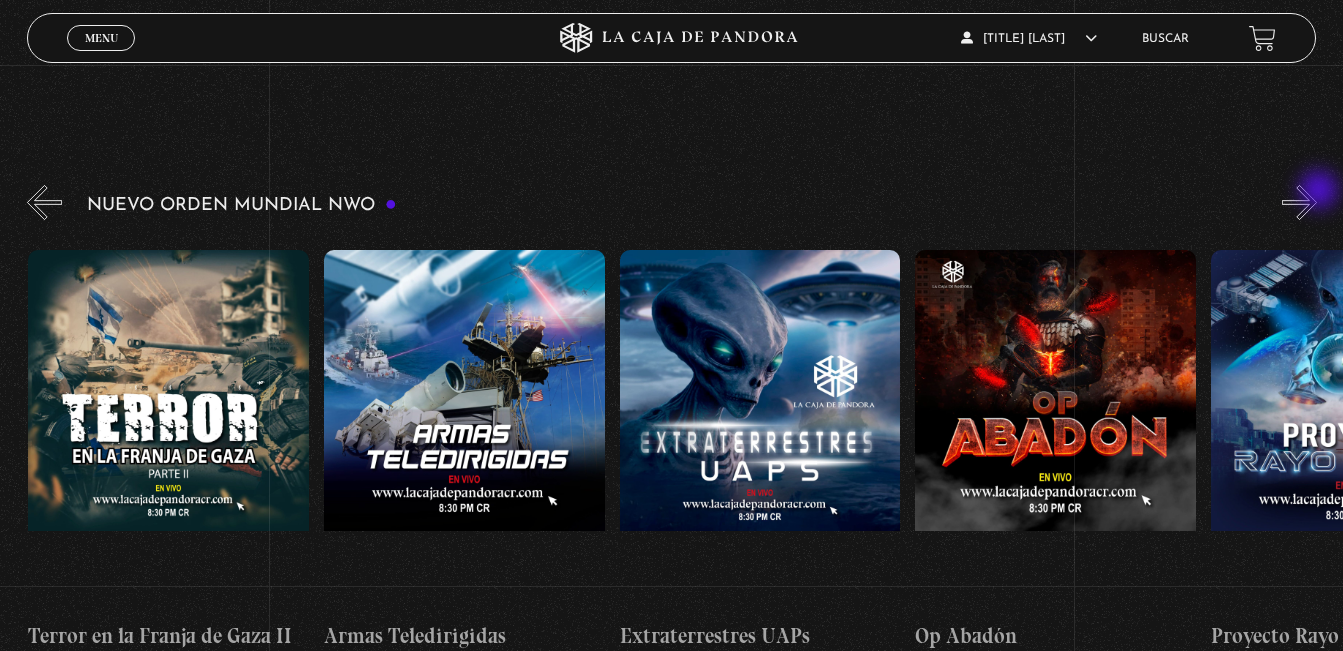 scroll, scrollTop: 0, scrollLeft: 6507, axis: horizontal 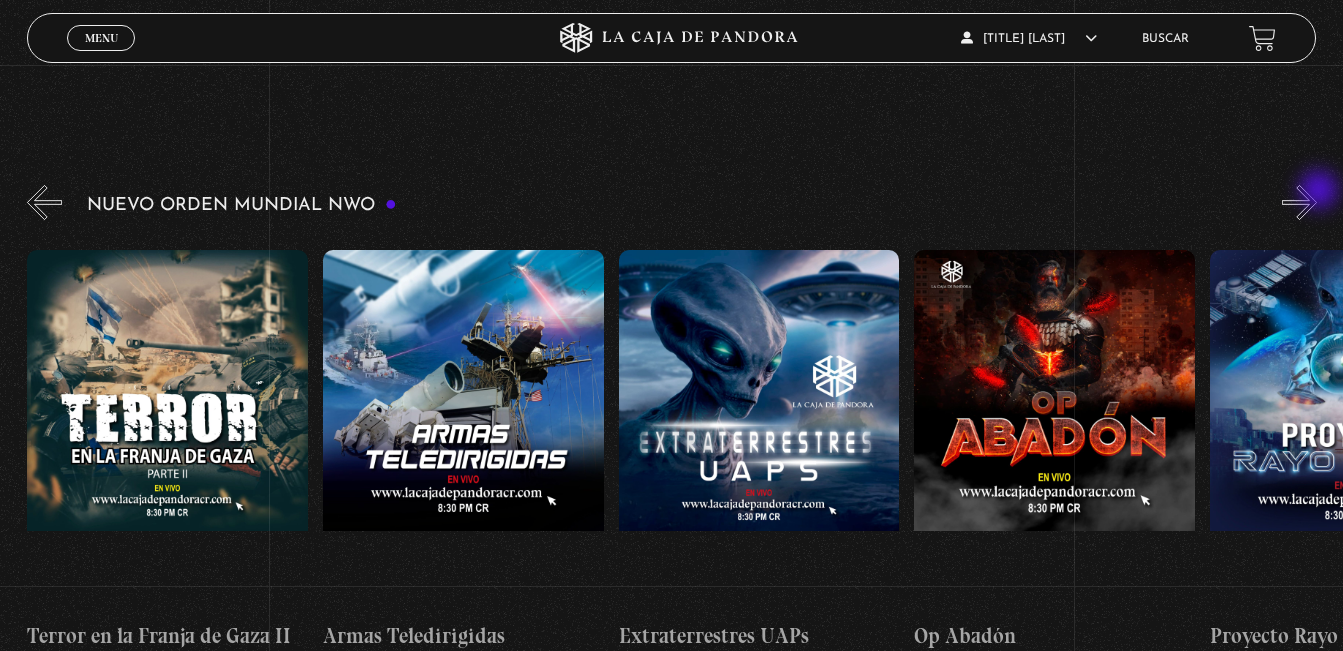 click on "»" at bounding box center [1299, 202] 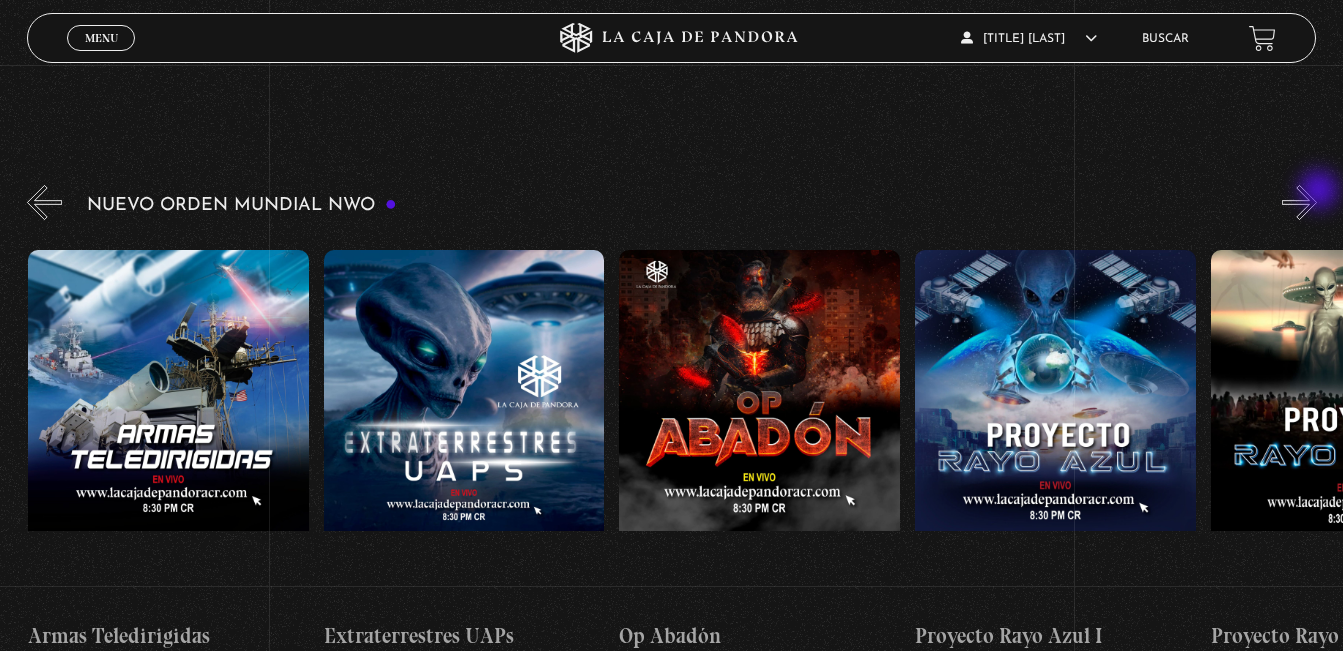 scroll, scrollTop: 0, scrollLeft: 6803, axis: horizontal 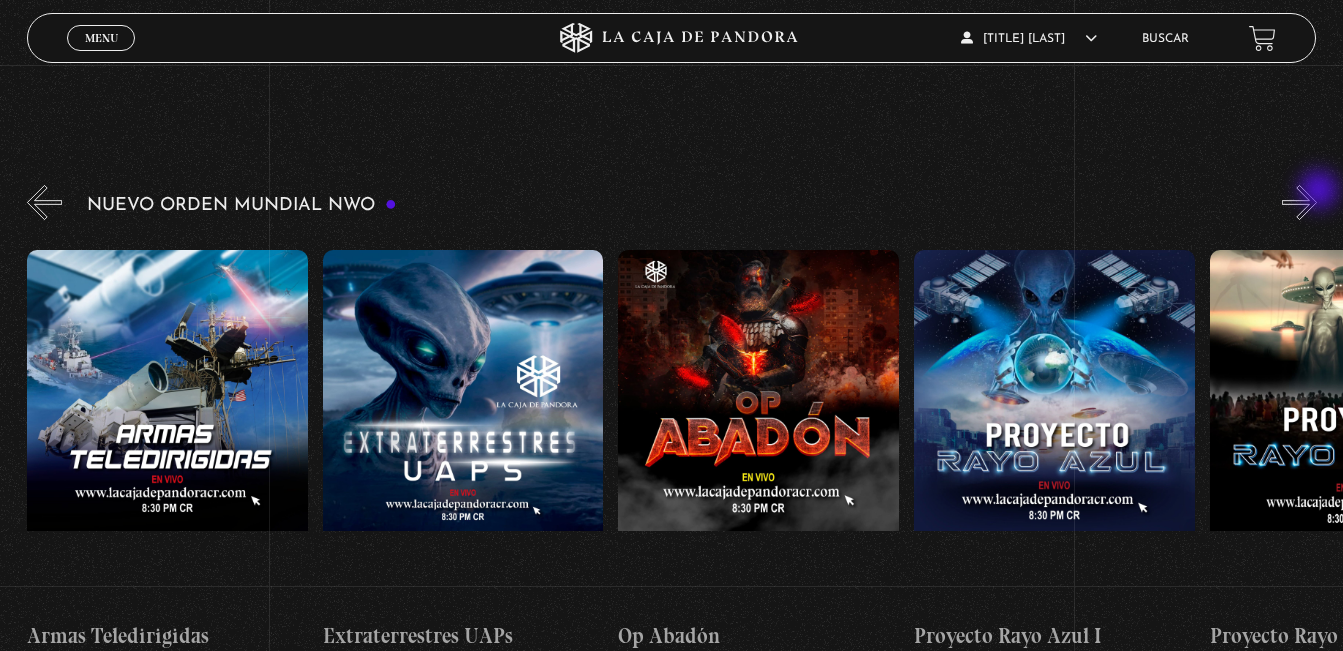 click on "»" at bounding box center (1299, 202) 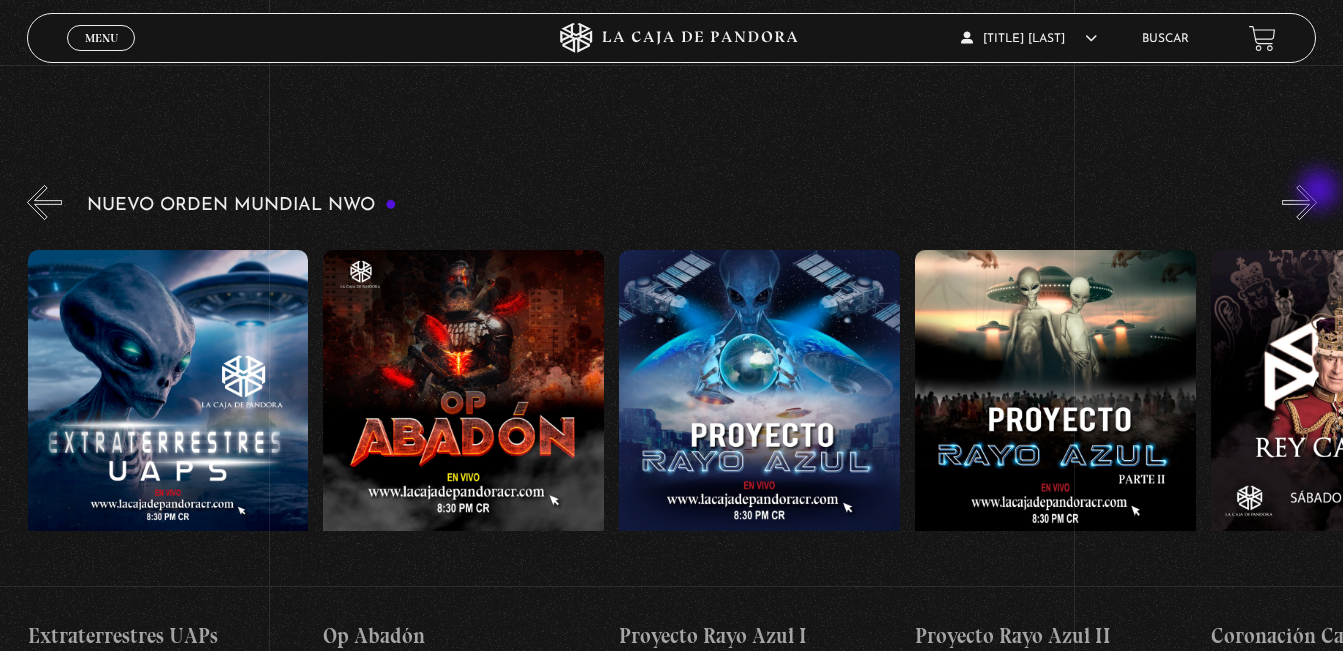 scroll, scrollTop: 0, scrollLeft: 7099, axis: horizontal 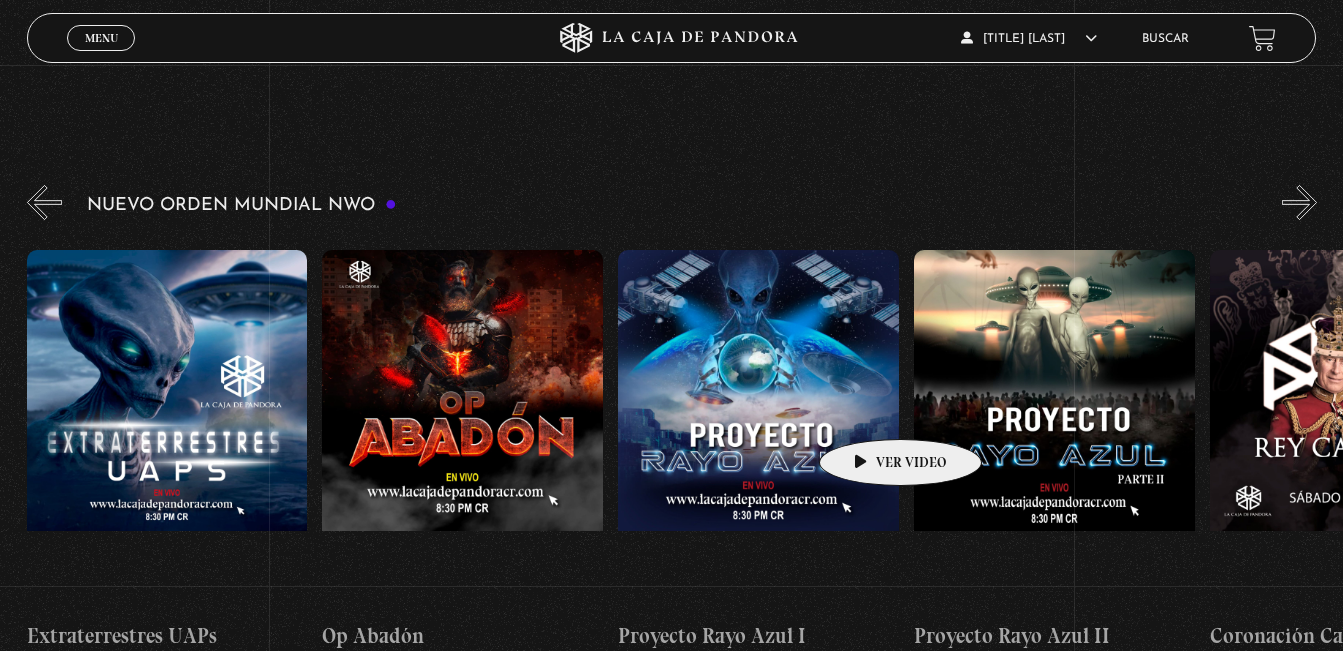 click at bounding box center (758, 430) 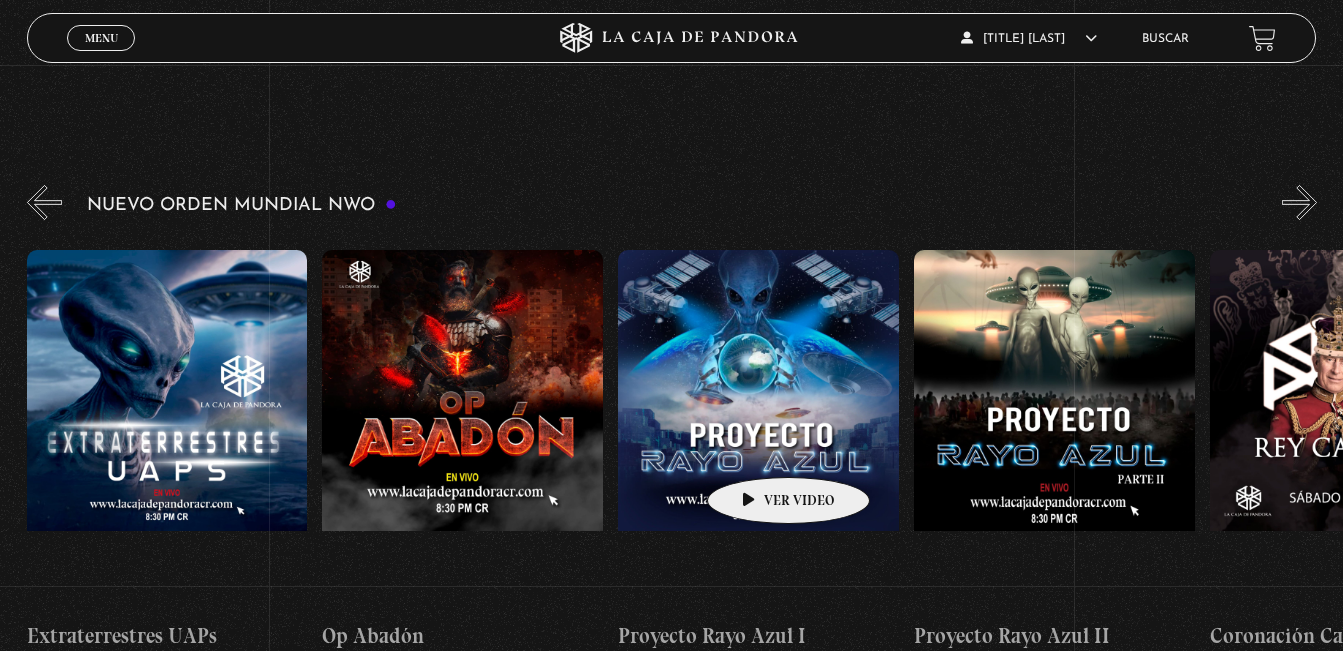 click at bounding box center [758, 430] 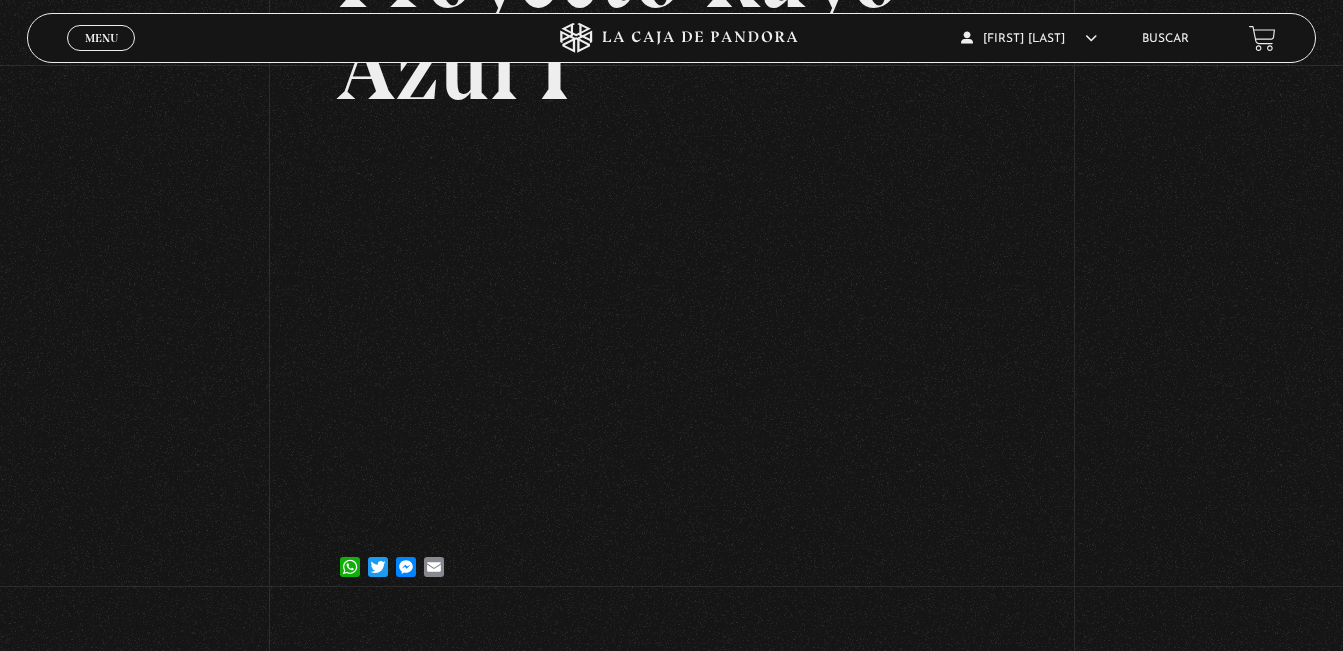 scroll, scrollTop: 280, scrollLeft: 0, axis: vertical 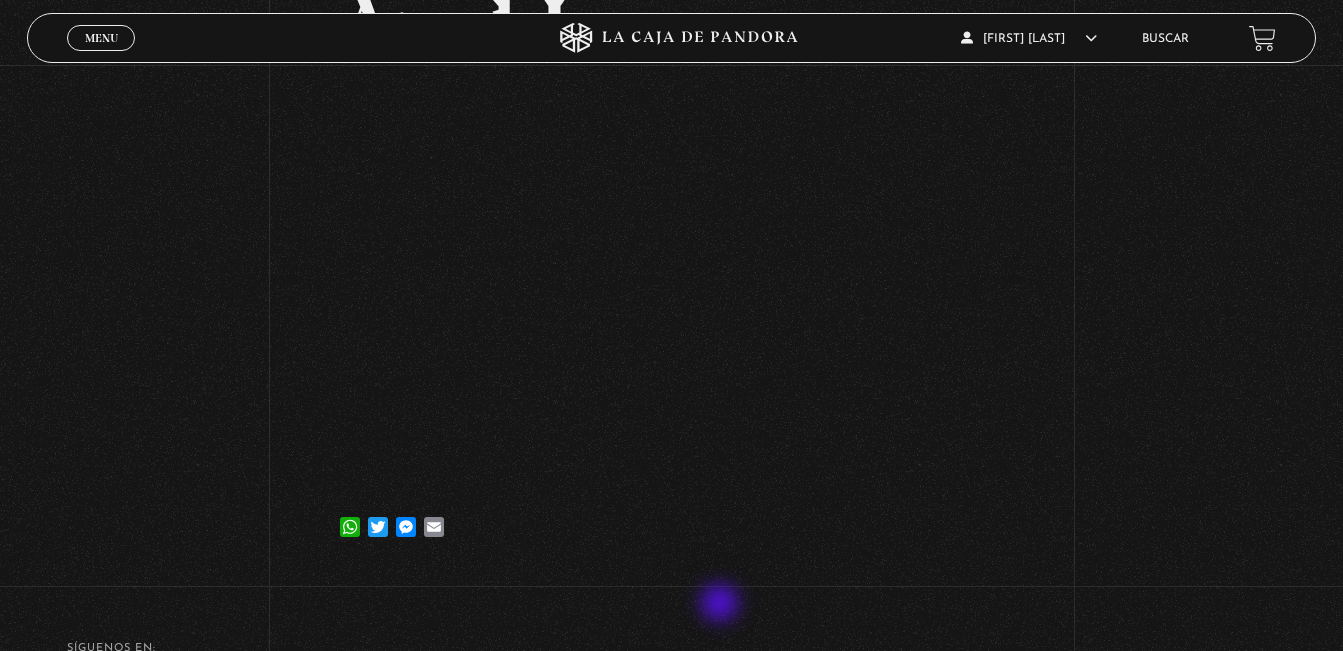 click on "SÍguenos en:
La Caja de Pandora, Derechos Reservados  2025
Realizado por [NAME]" at bounding box center (671, 726) 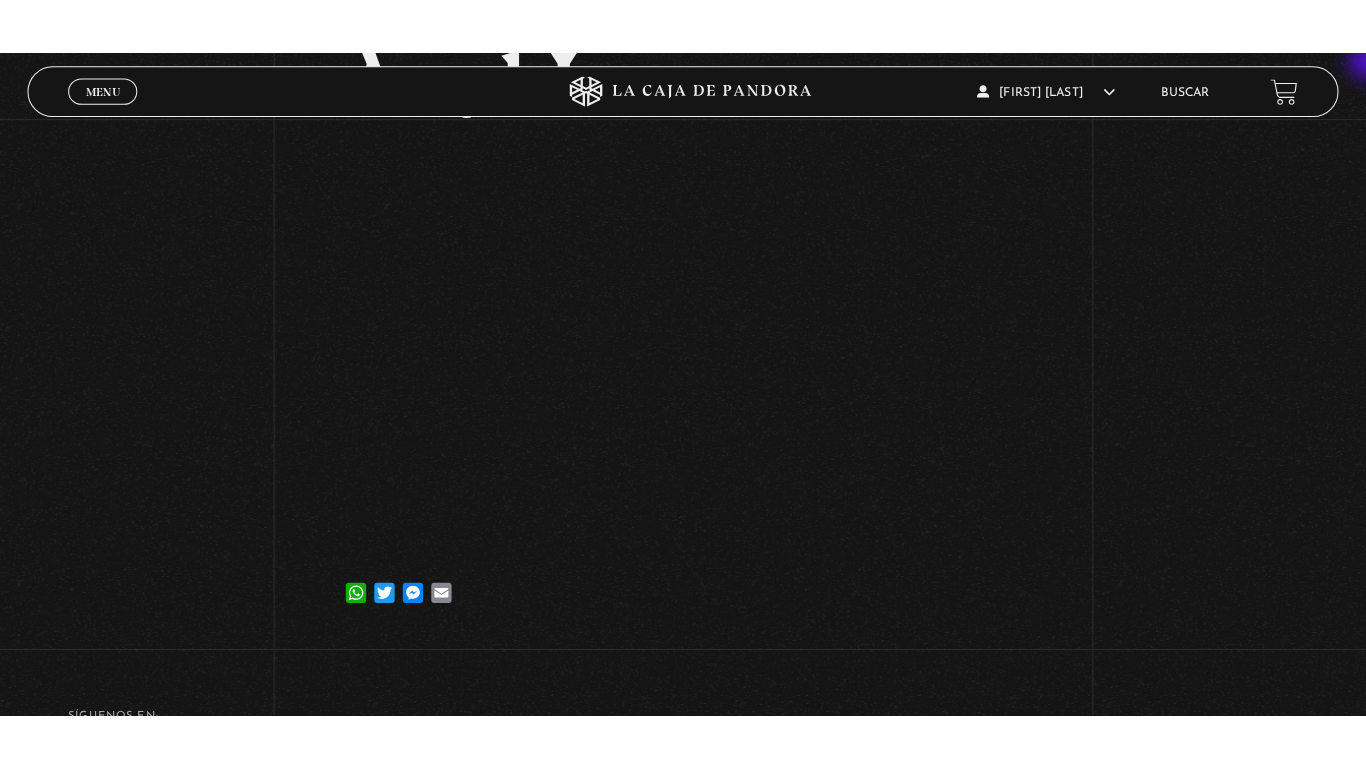 scroll, scrollTop: 272, scrollLeft: 0, axis: vertical 